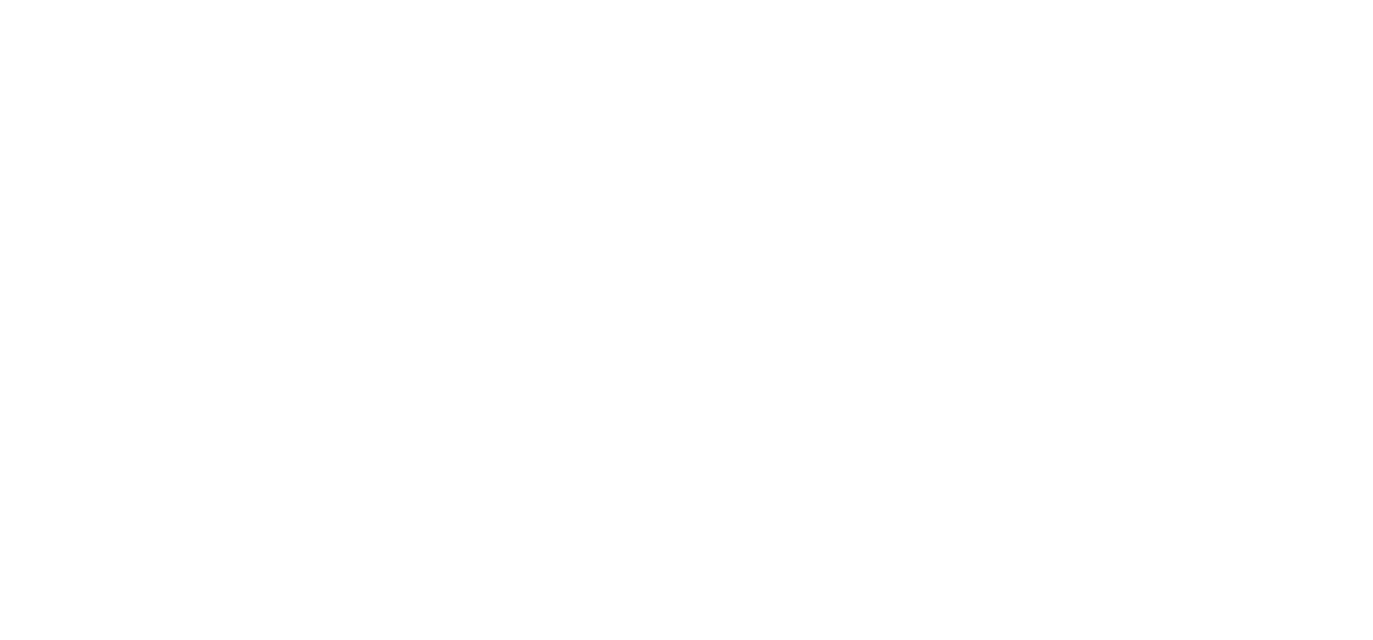 scroll, scrollTop: 0, scrollLeft: 0, axis: both 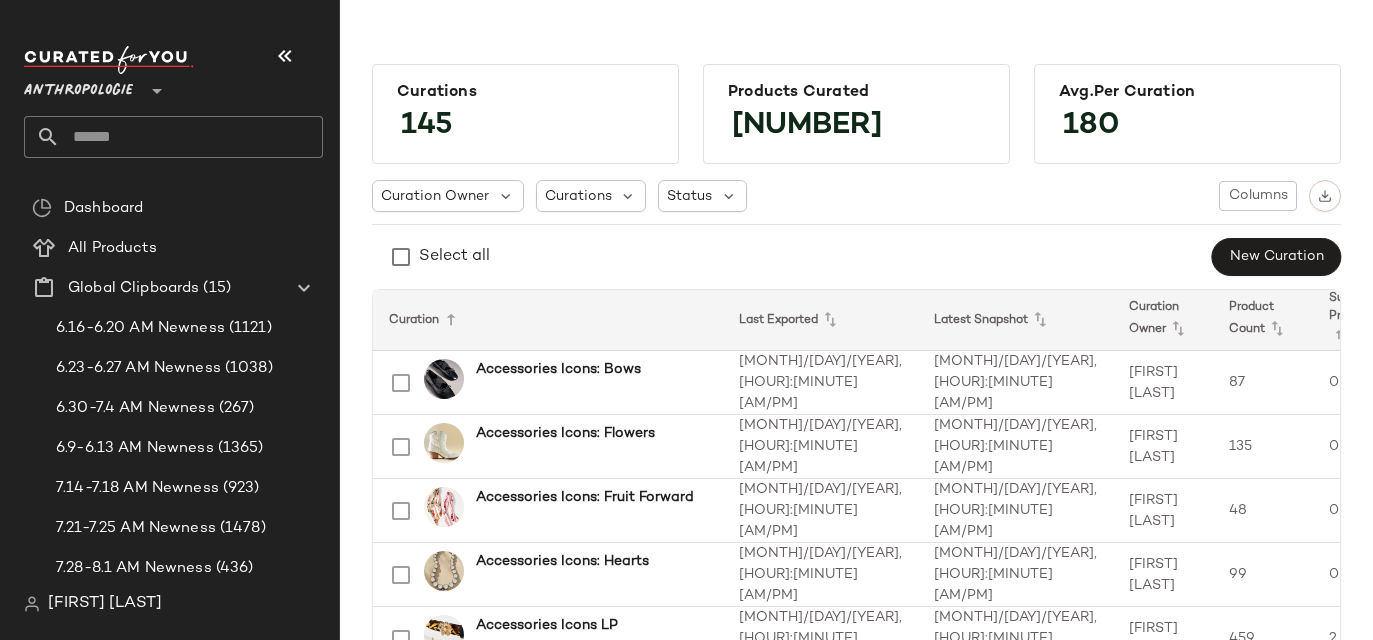 click on "Anthropologie" at bounding box center (78, 86) 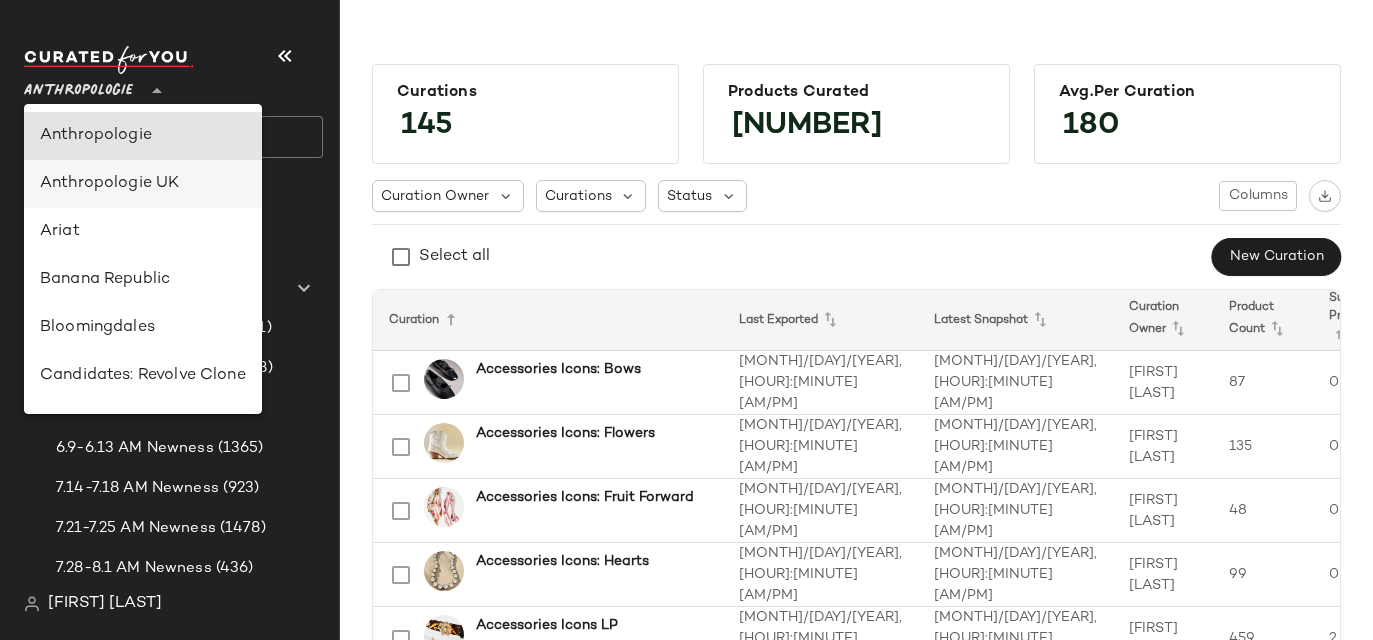 scroll, scrollTop: 241, scrollLeft: 0, axis: vertical 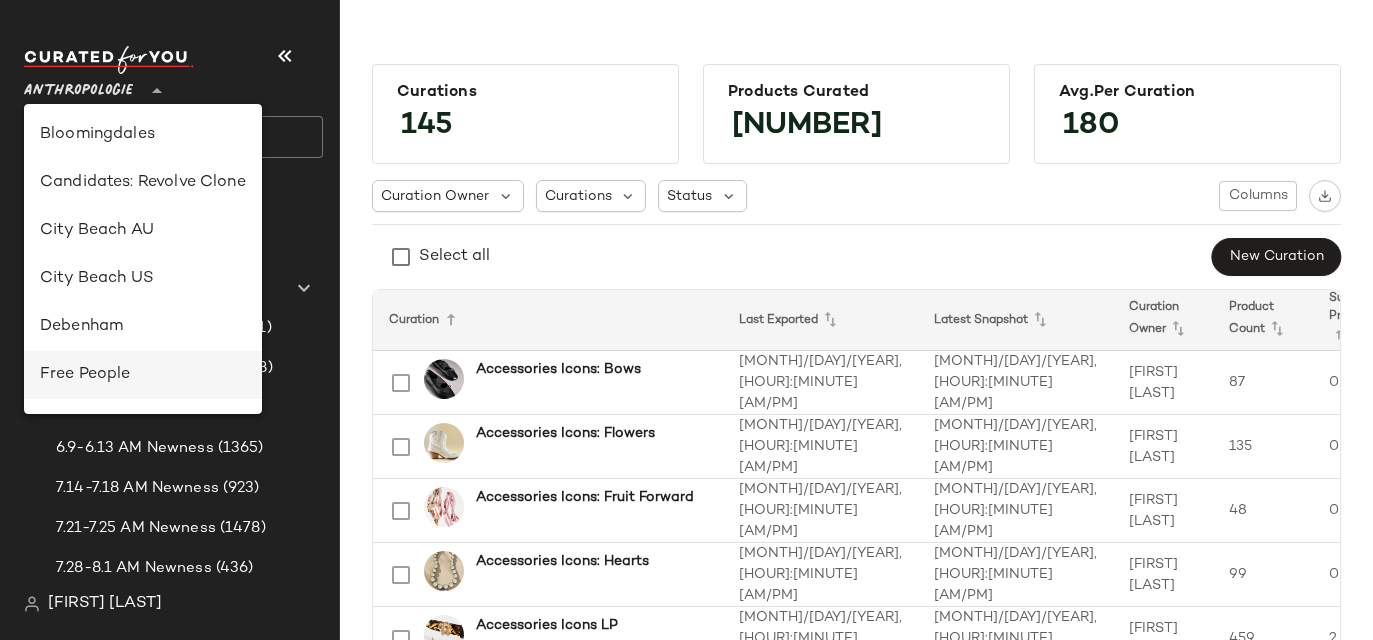 click on "Free People" at bounding box center (143, 375) 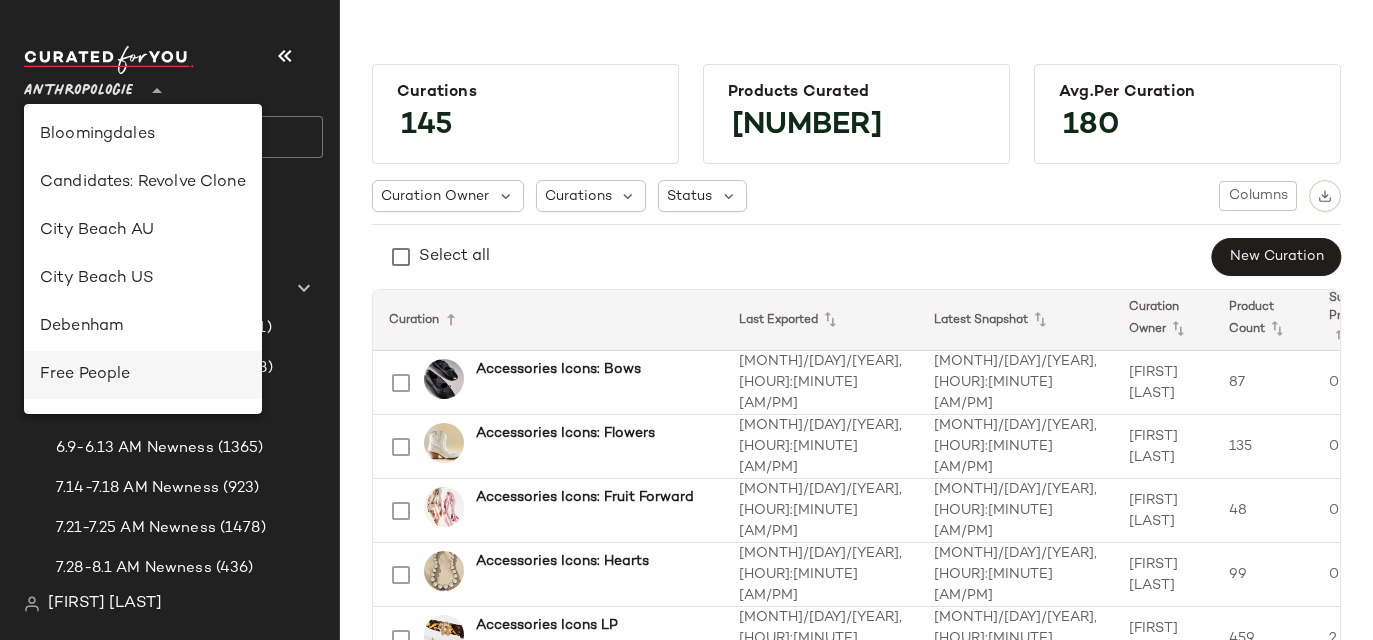 type on "**" 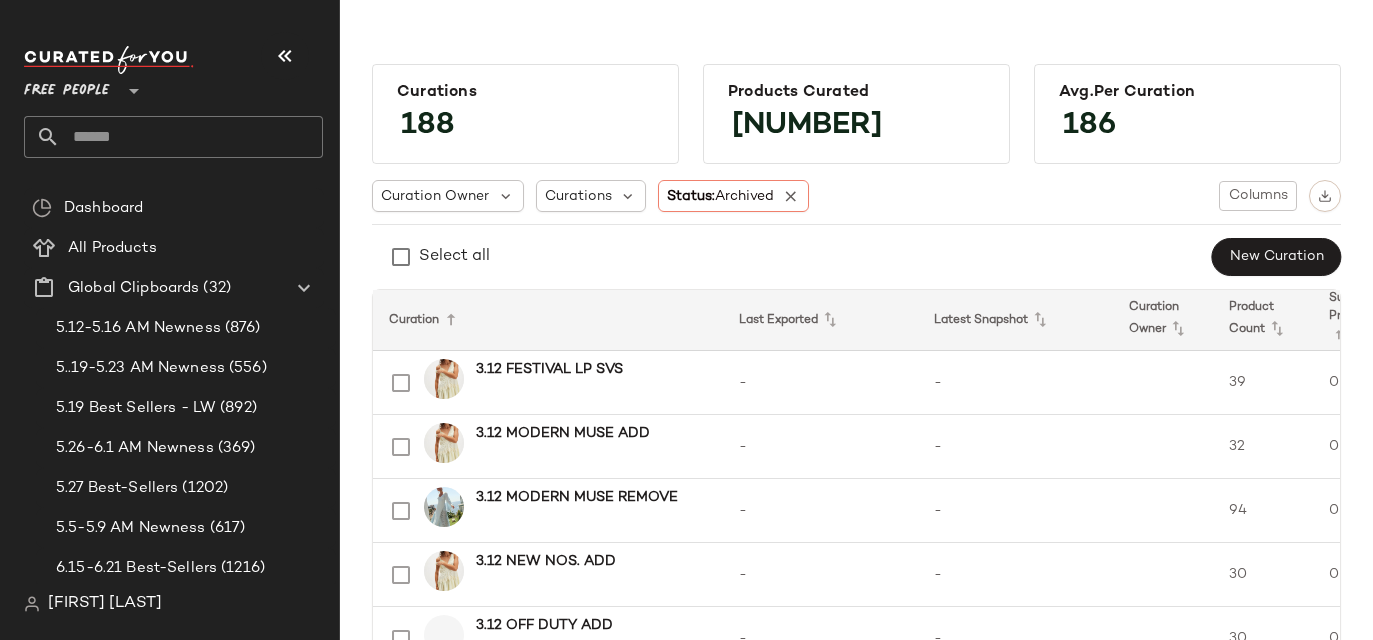 click 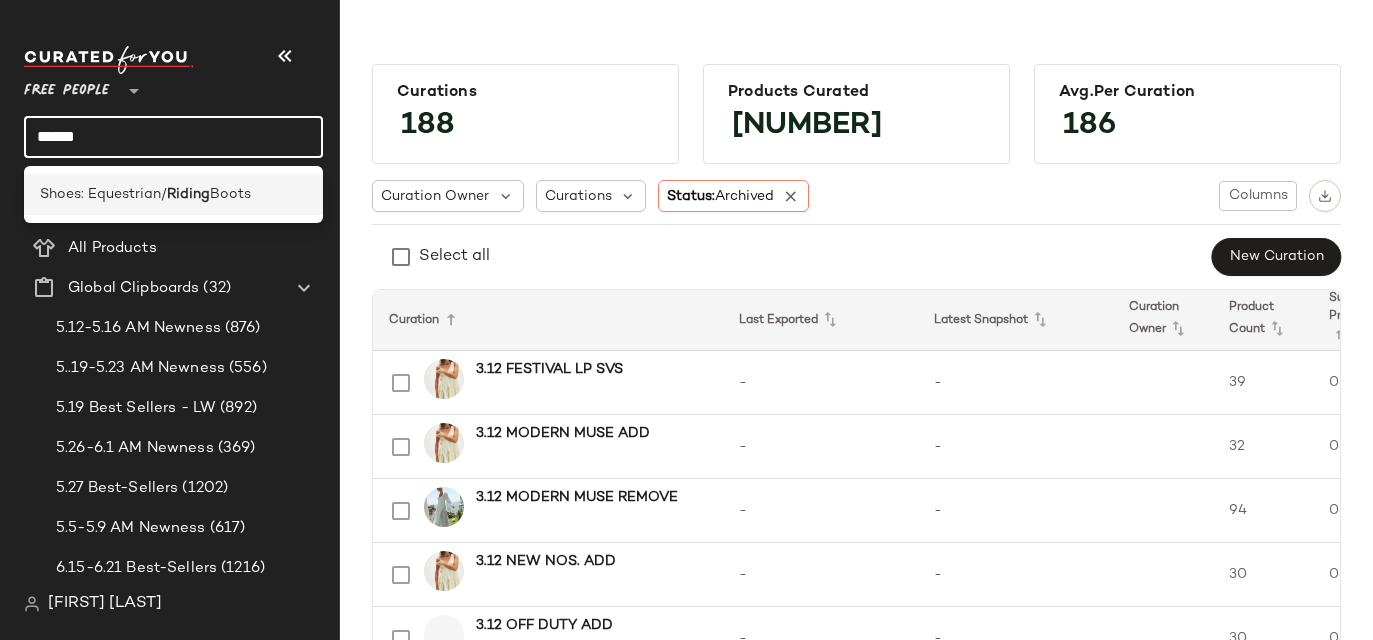 type on "******" 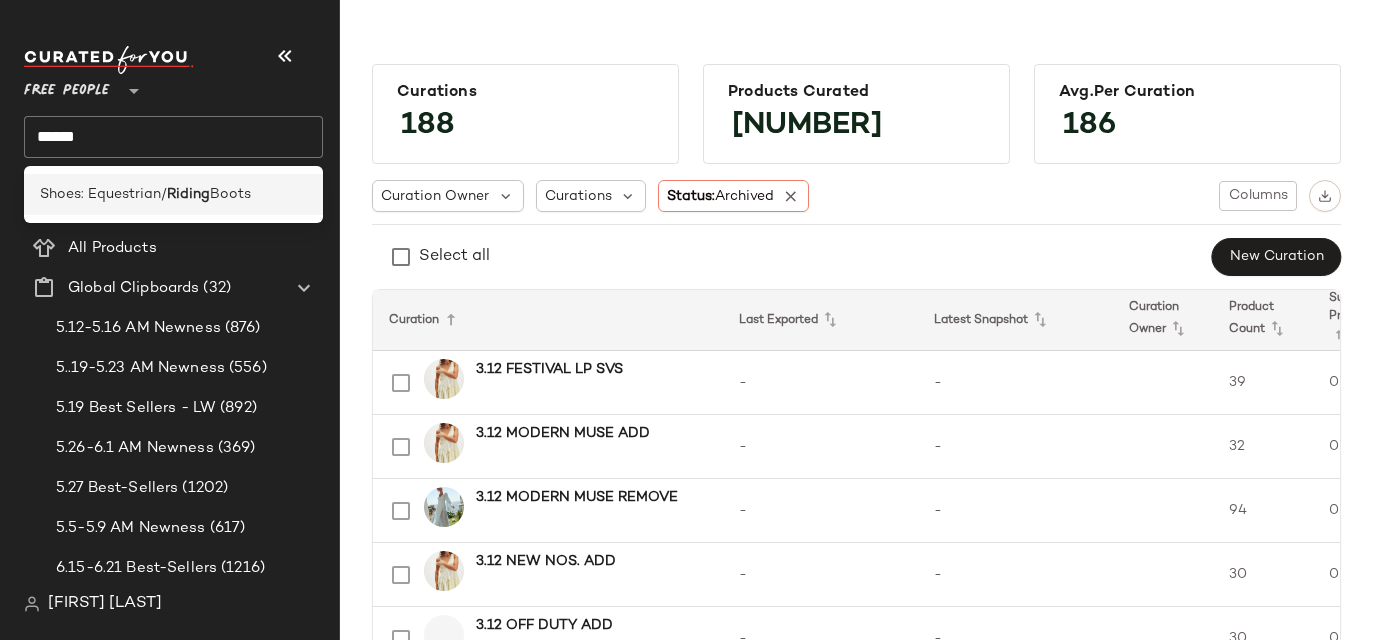 click on "Shoes: Equestrian/ Riding Boots" 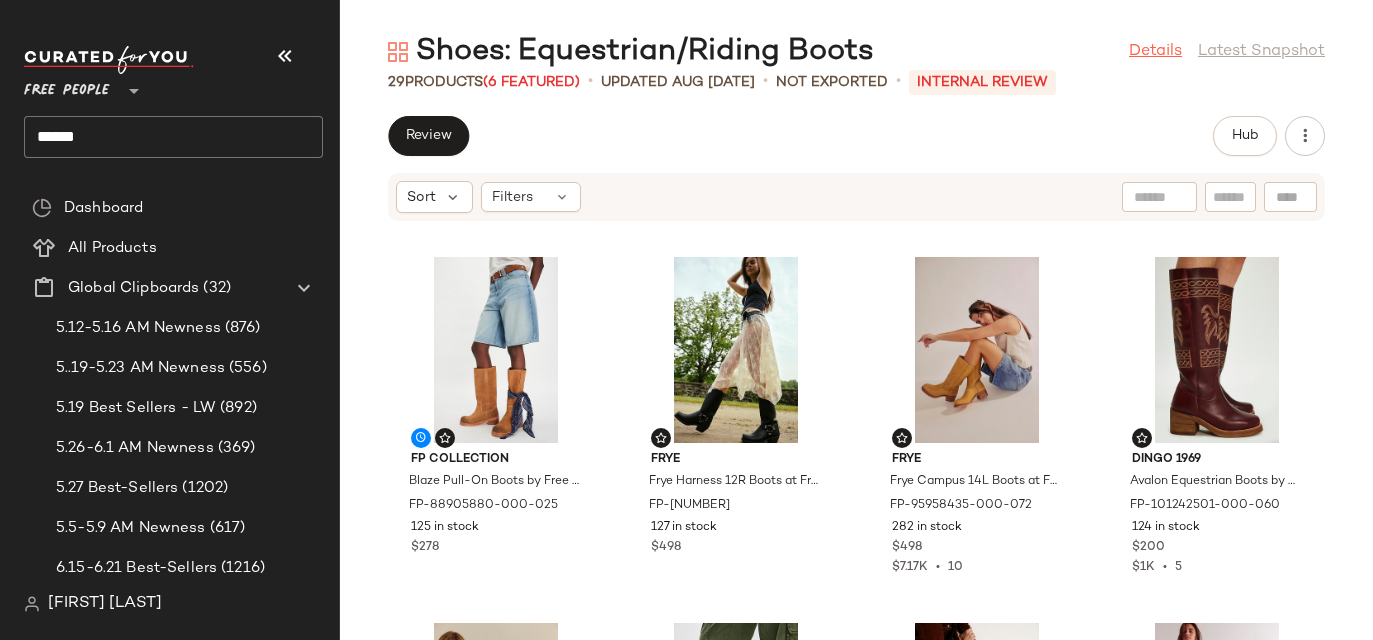 click on "Details" at bounding box center (1155, 52) 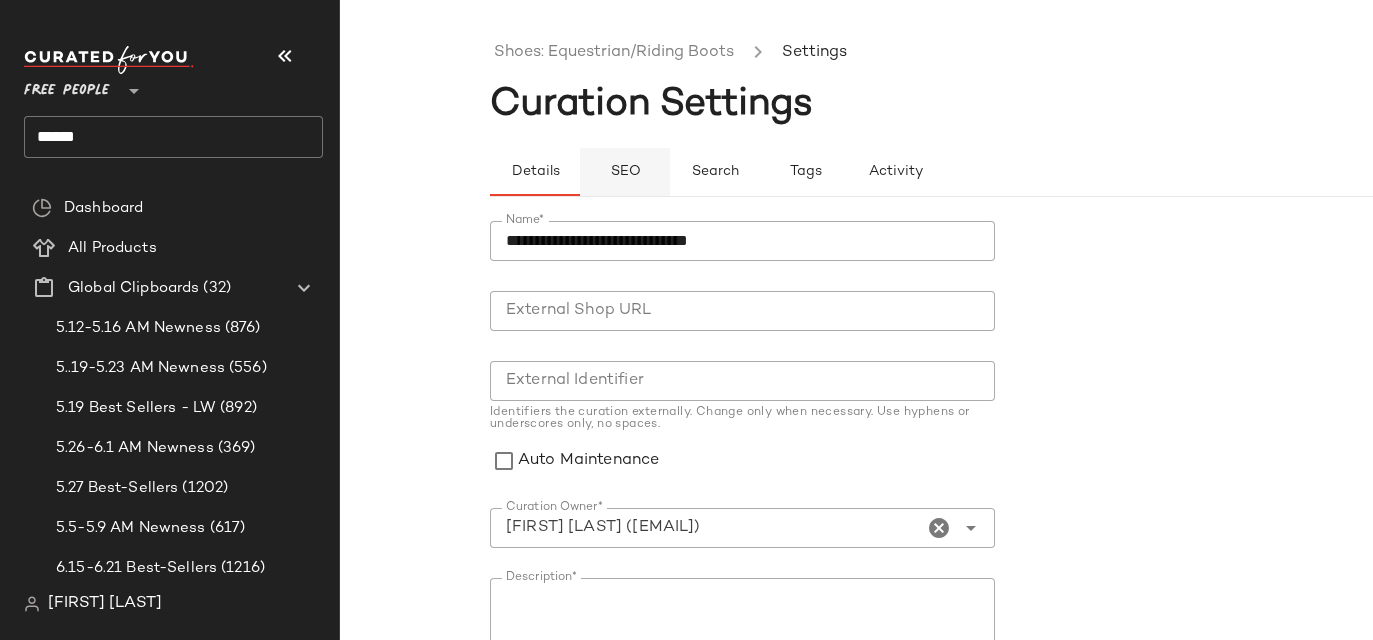 click on "SEO" 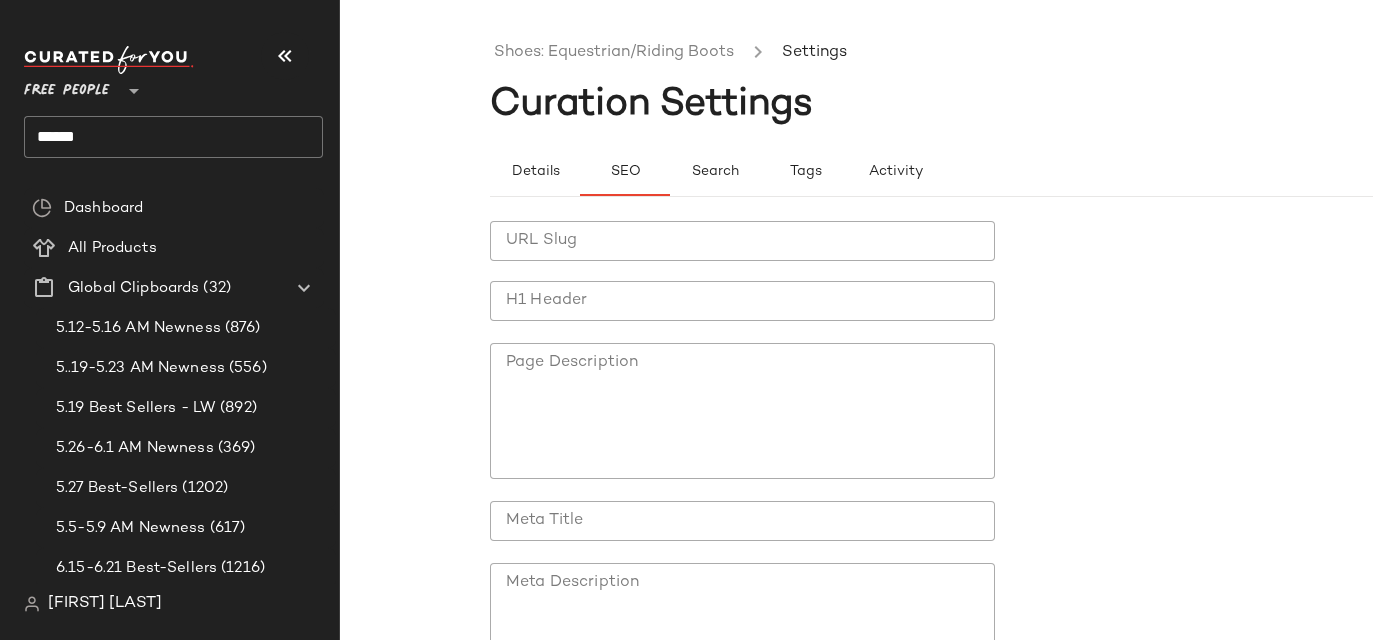 click on "H1 Header" 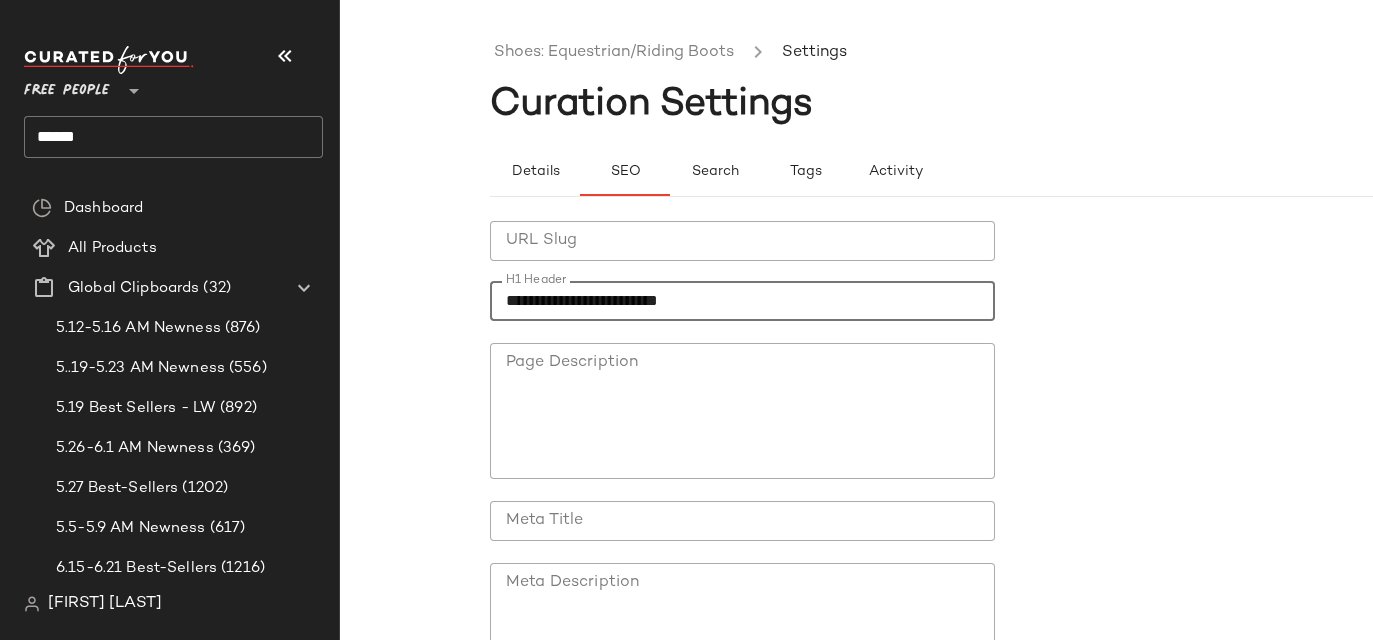 type on "**********" 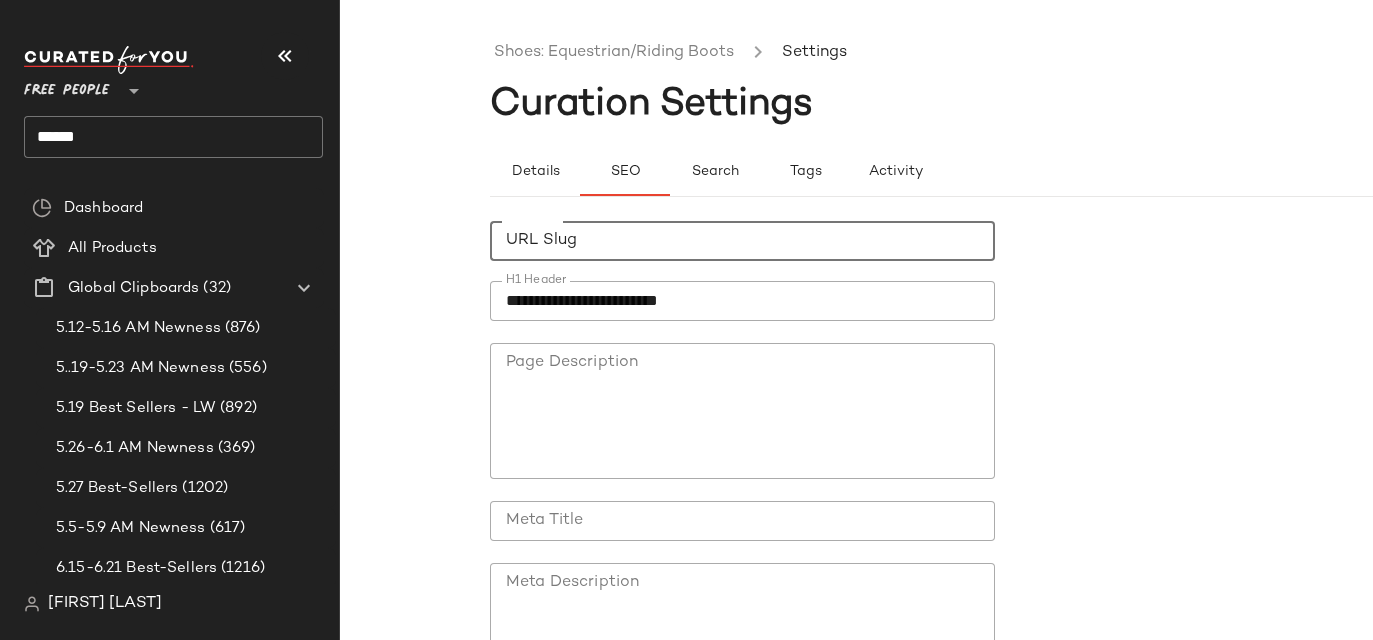 click on "URL Slug" 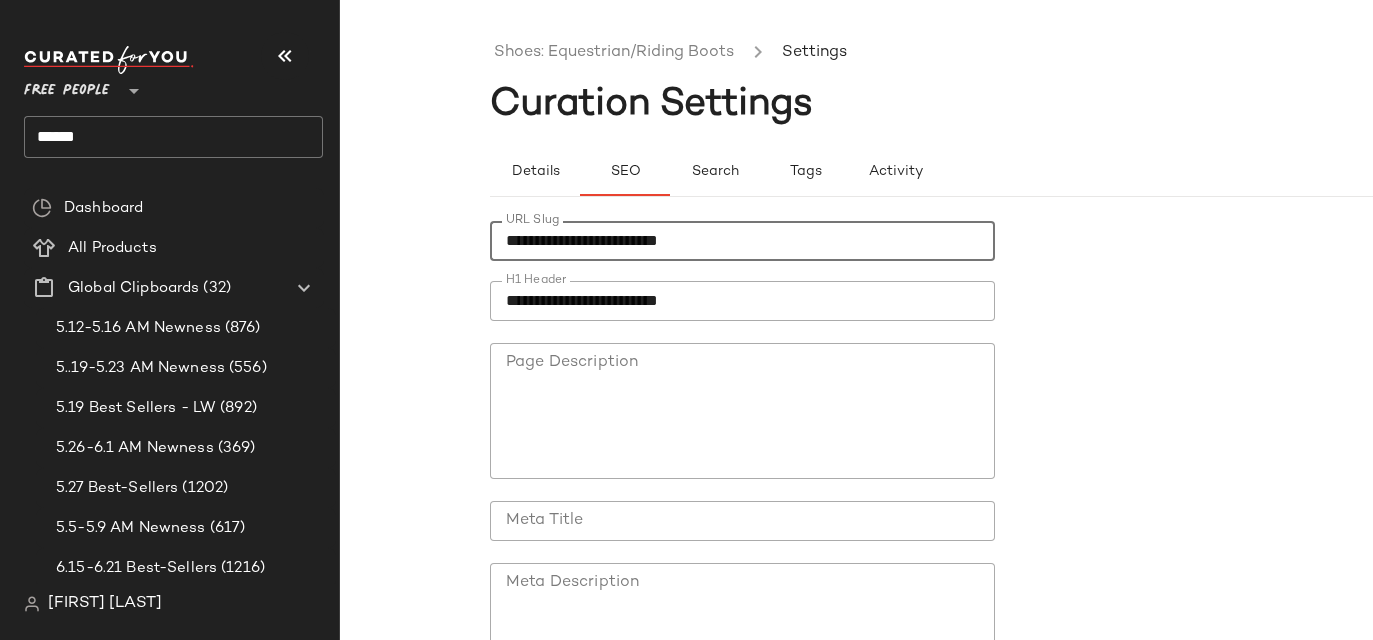 drag, startPoint x: 588, startPoint y: 240, endPoint x: 334, endPoint y: 240, distance: 254 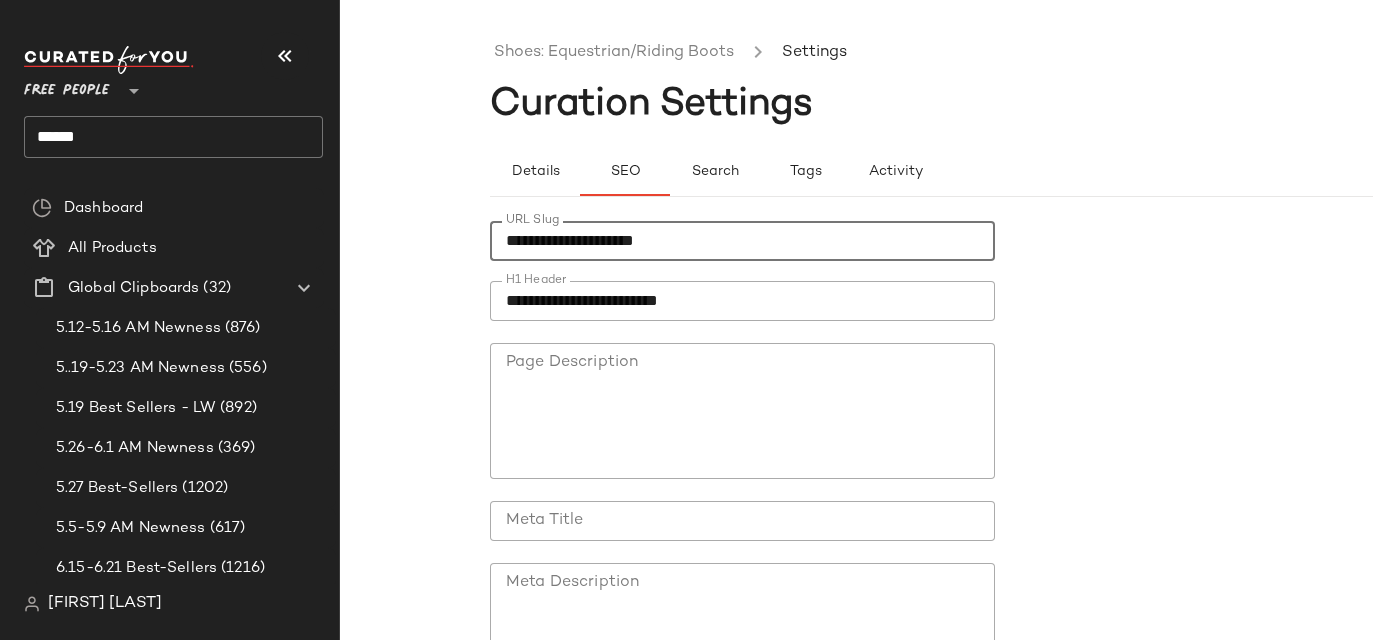 type on "**********" 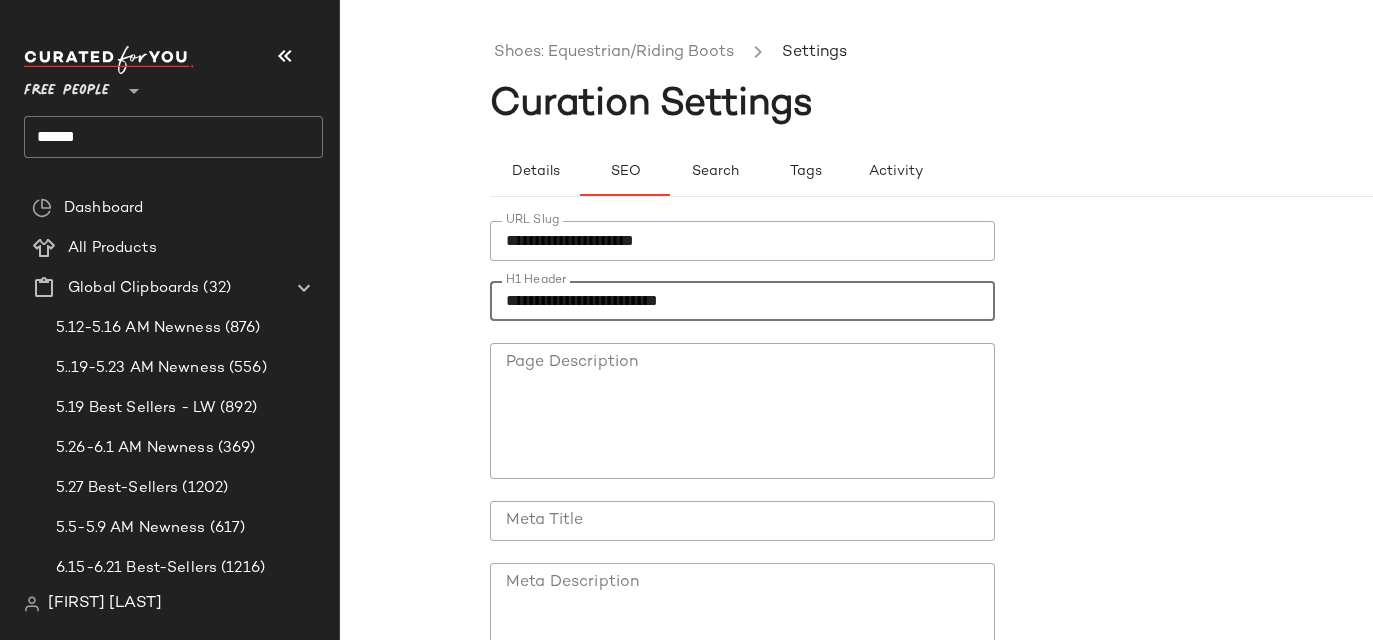 click on "**********" 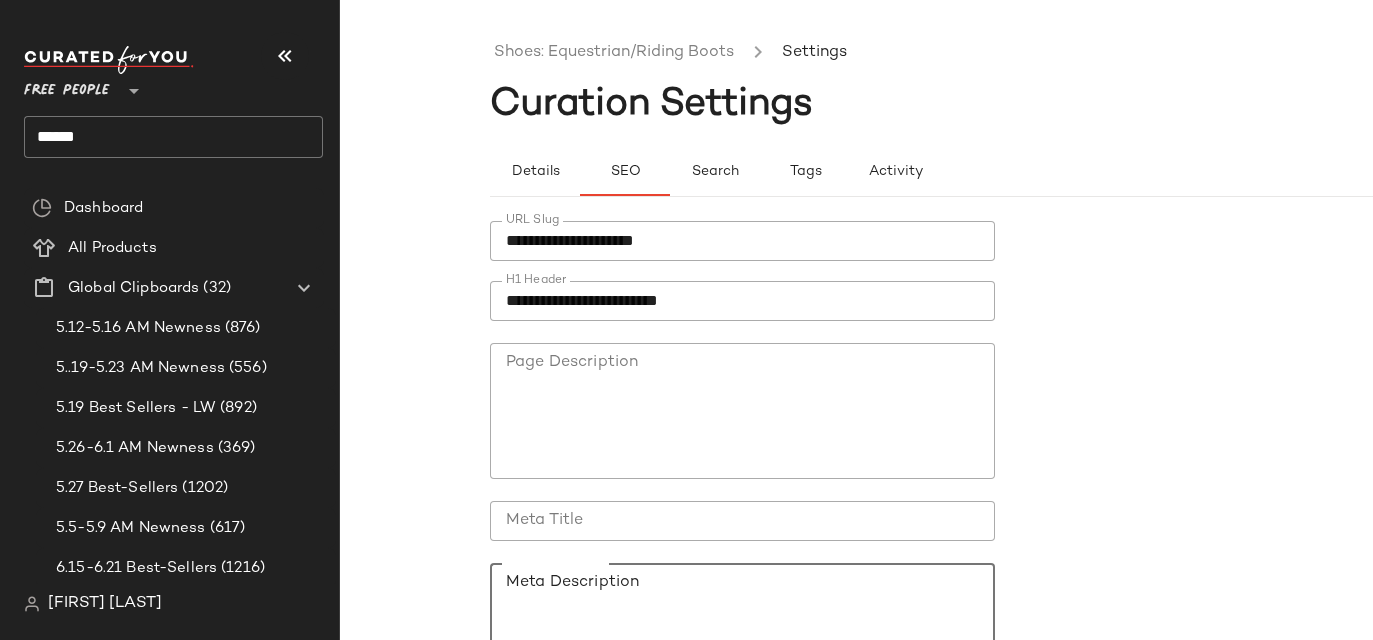click on "Meta Description" 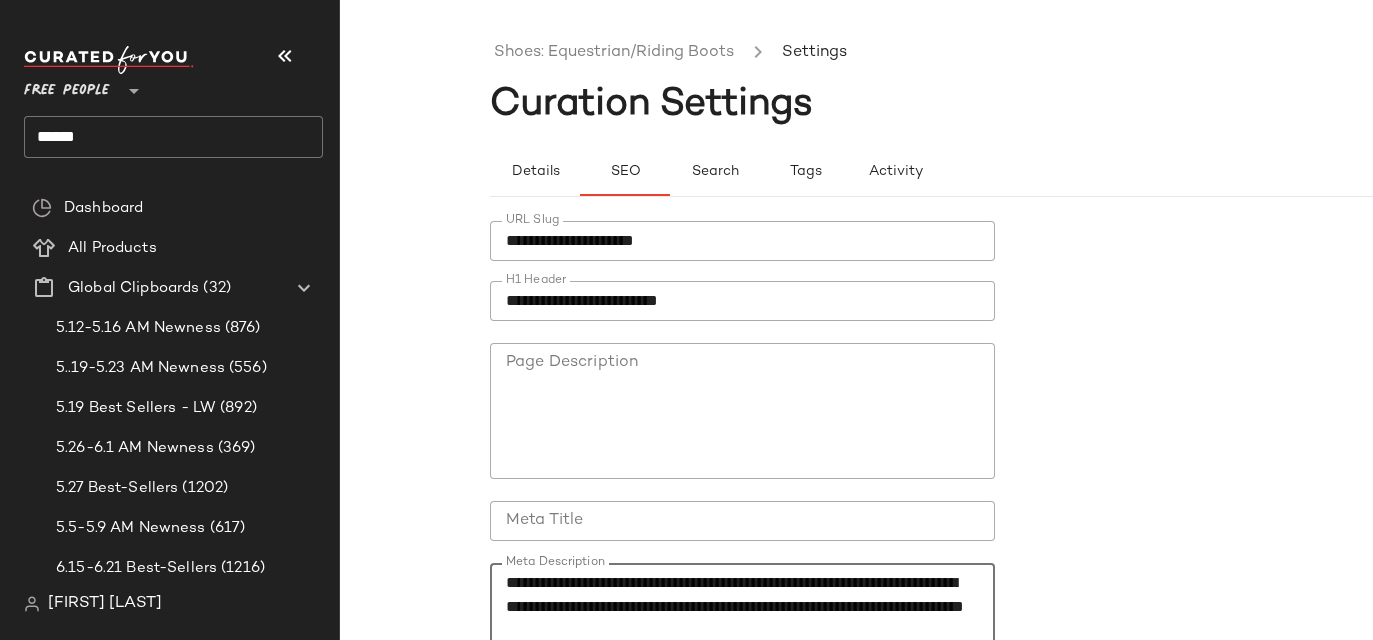 scroll, scrollTop: 253, scrollLeft: 0, axis: vertical 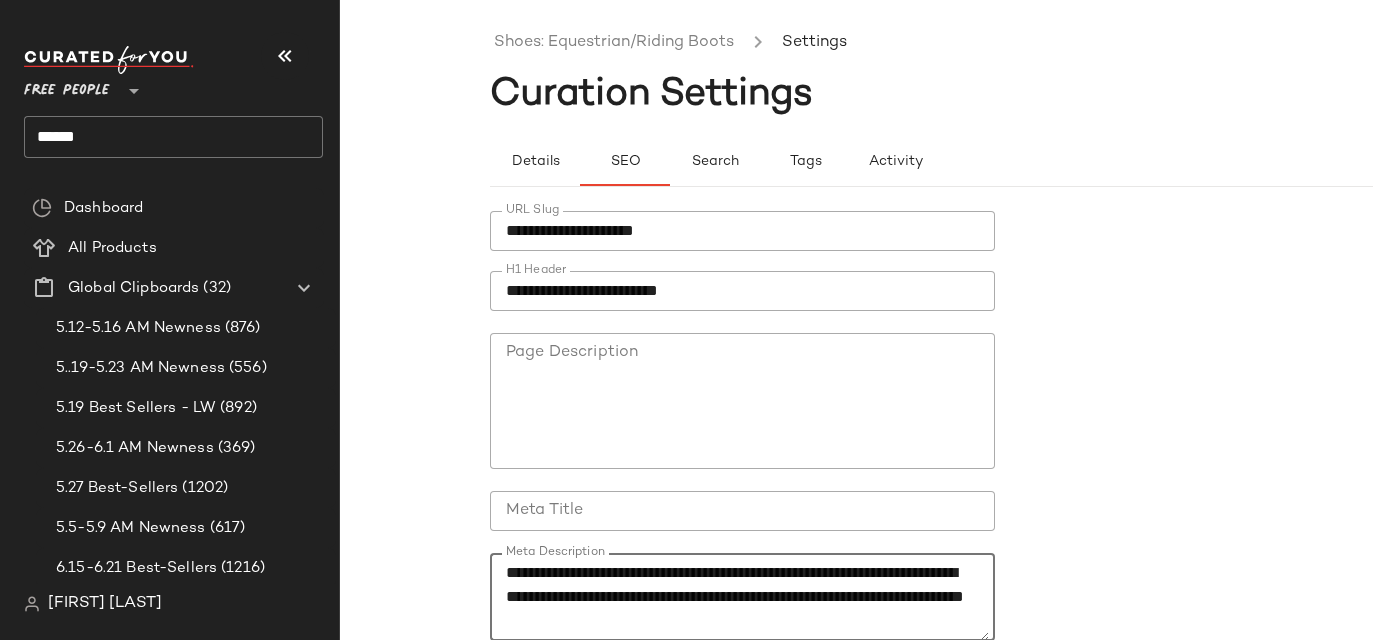 drag, startPoint x: 567, startPoint y: 619, endPoint x: 810, endPoint y: 619, distance: 243 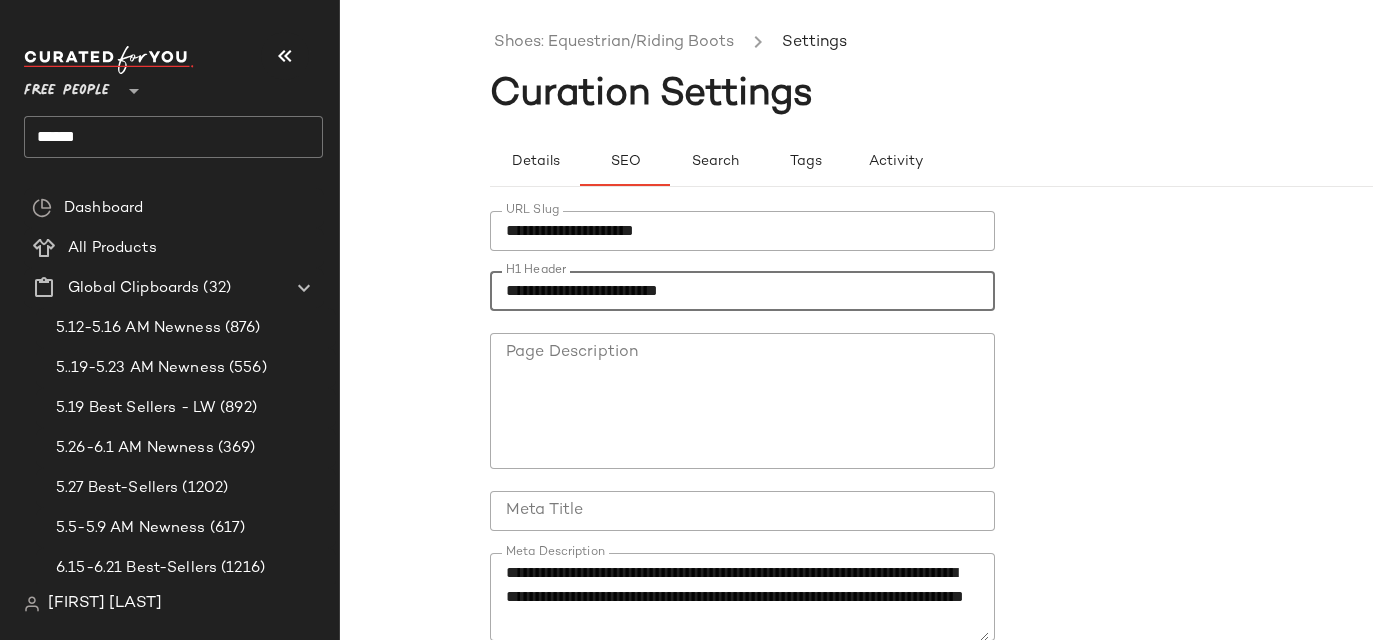 click on "**********" 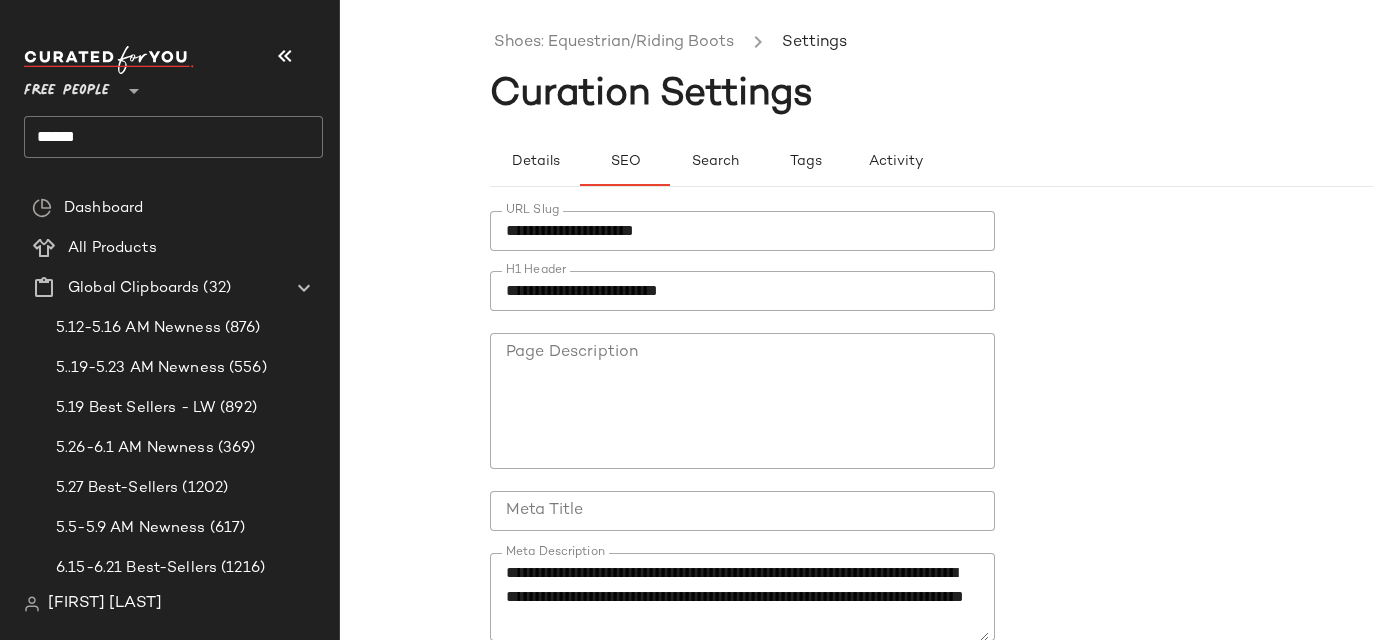 click at bounding box center [742, 484] 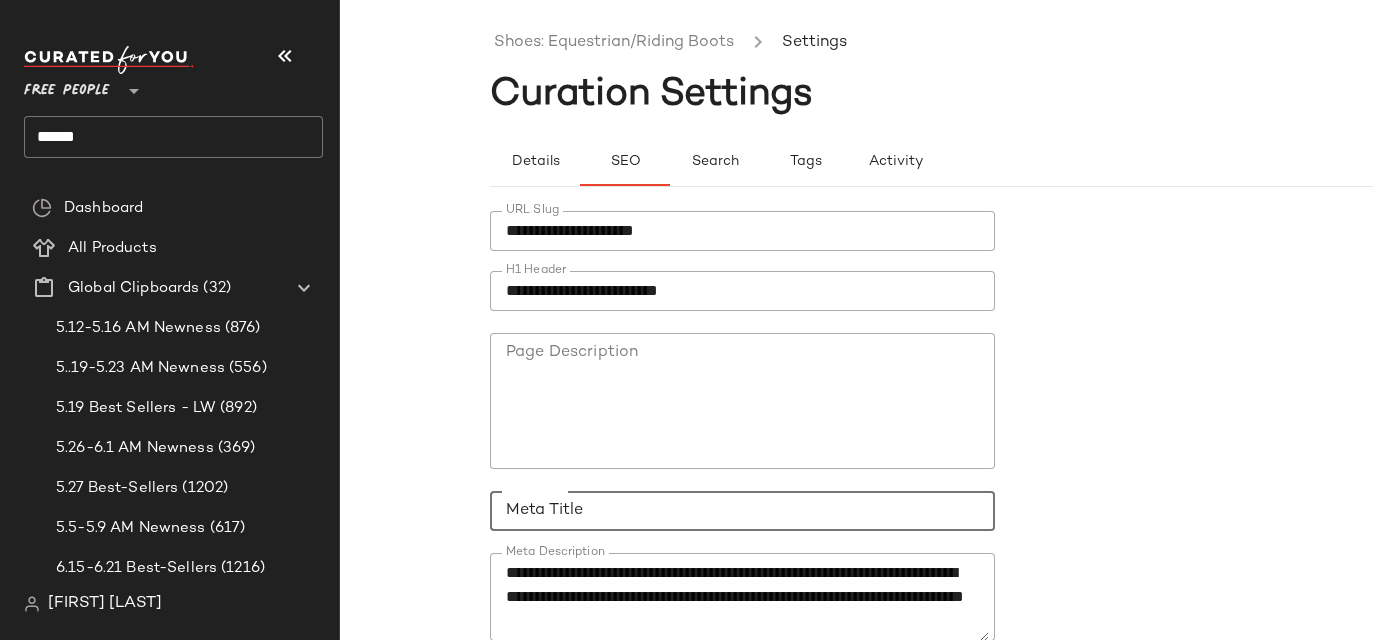 click on "Meta Title" 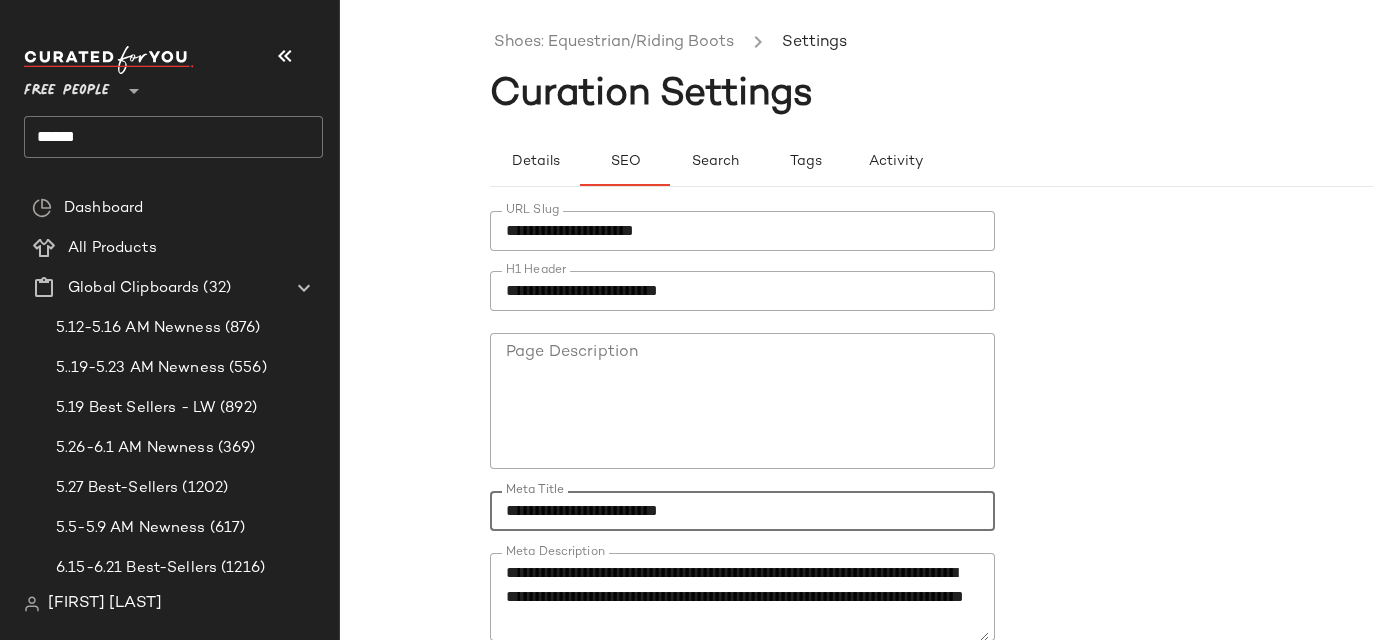scroll, scrollTop: 242, scrollLeft: 0, axis: vertical 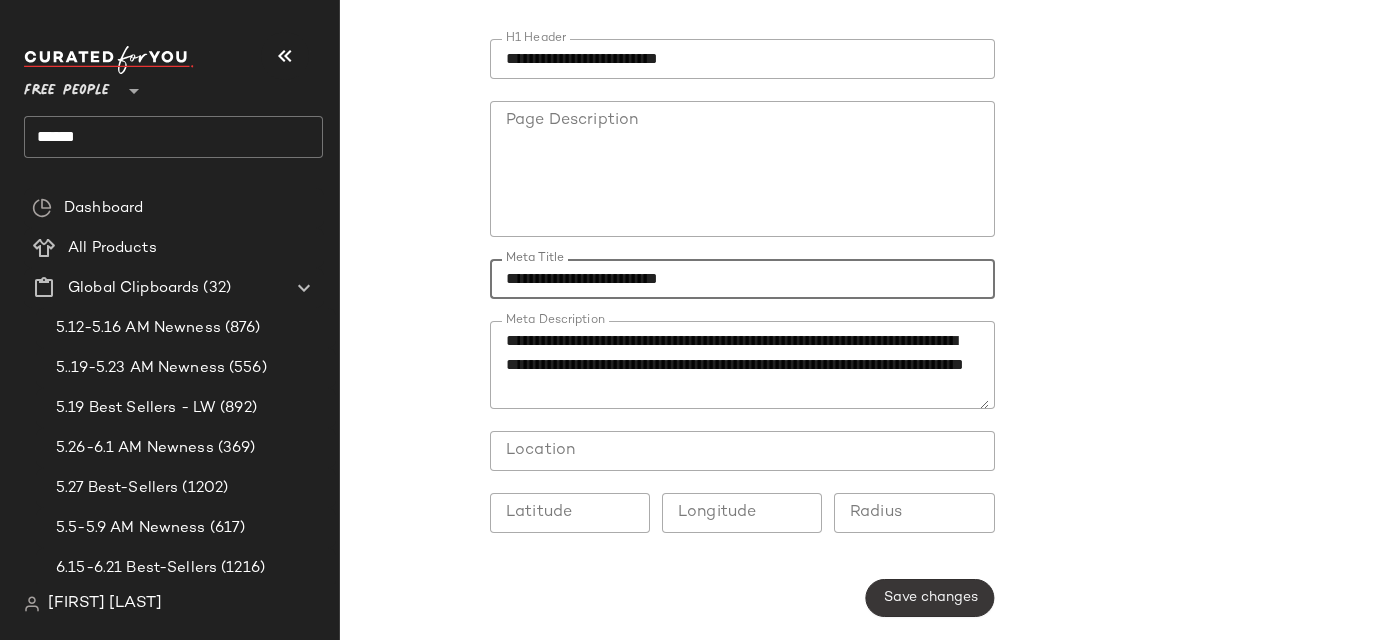 type on "**********" 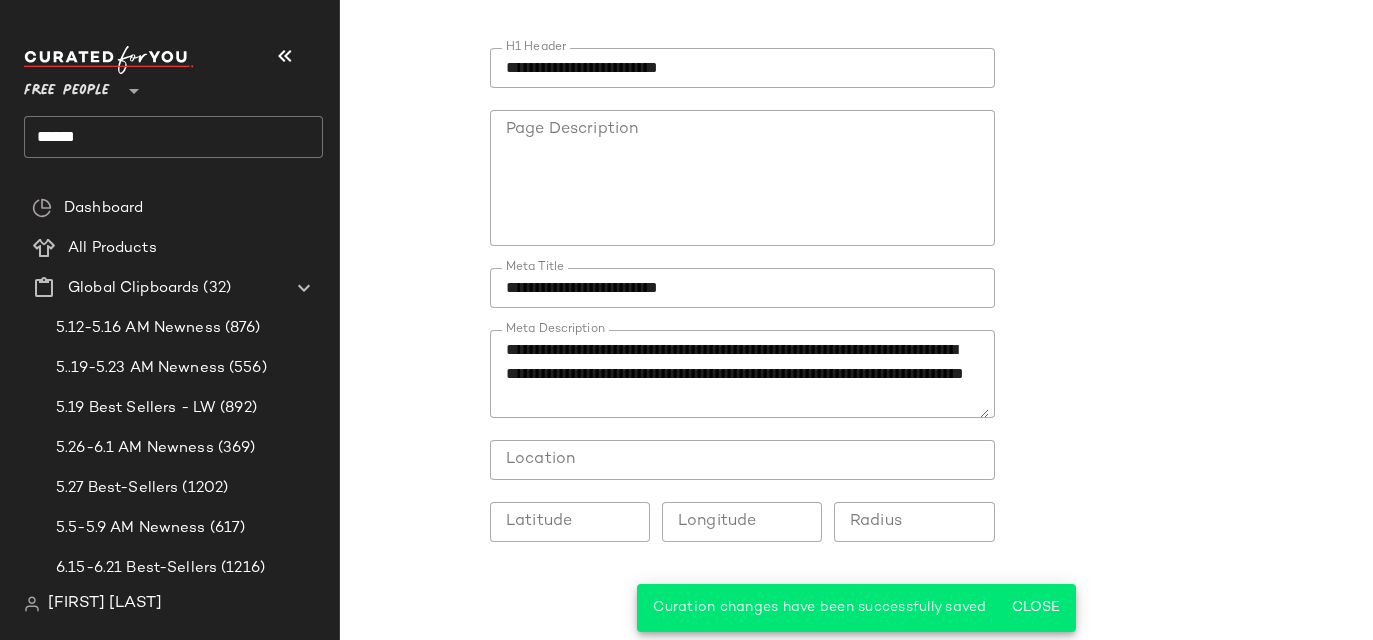 scroll, scrollTop: 0, scrollLeft: 0, axis: both 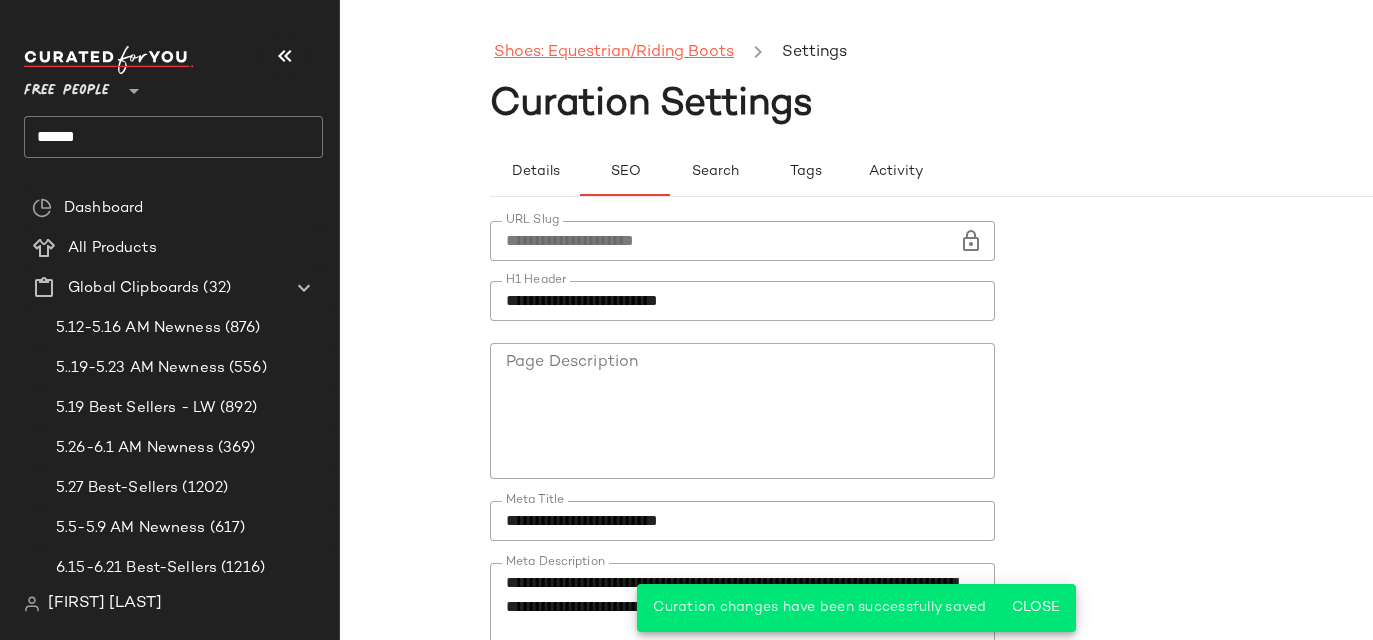 click on "Shoes: Equestrian/Riding Boots" at bounding box center (614, 53) 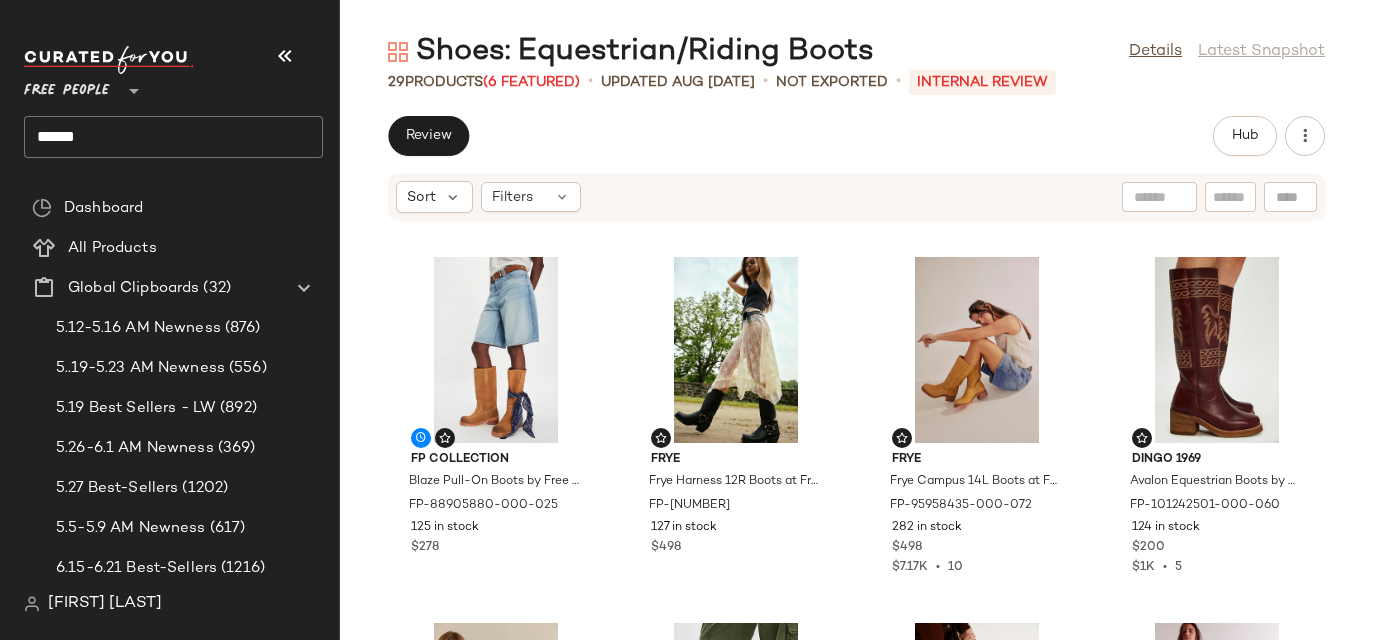 click on "Free People" at bounding box center [67, 86] 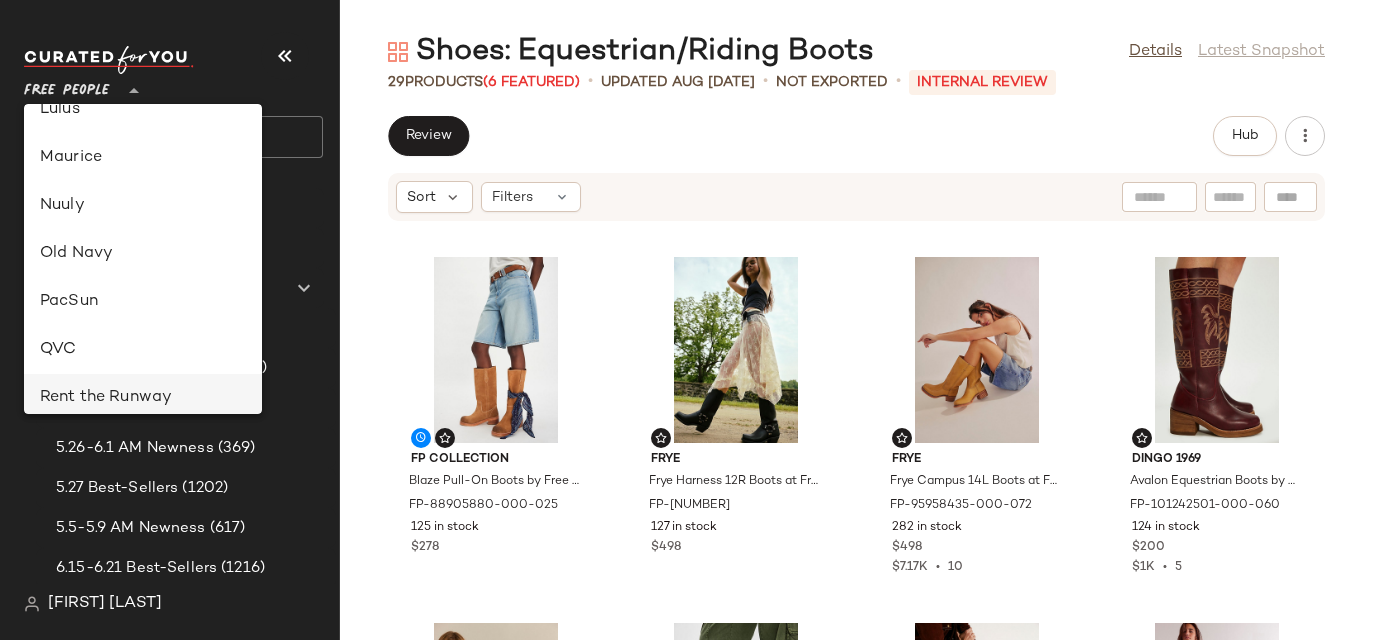 scroll, scrollTop: 669, scrollLeft: 0, axis: vertical 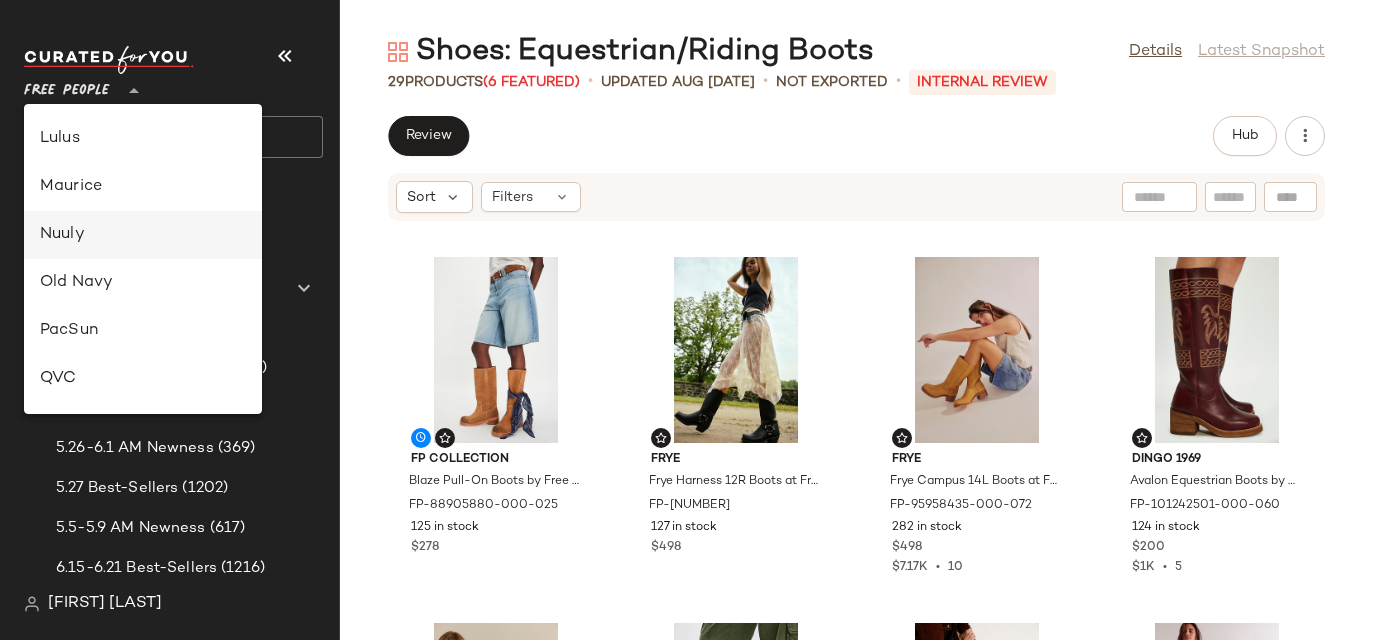 click on "Nuuly" at bounding box center (143, 235) 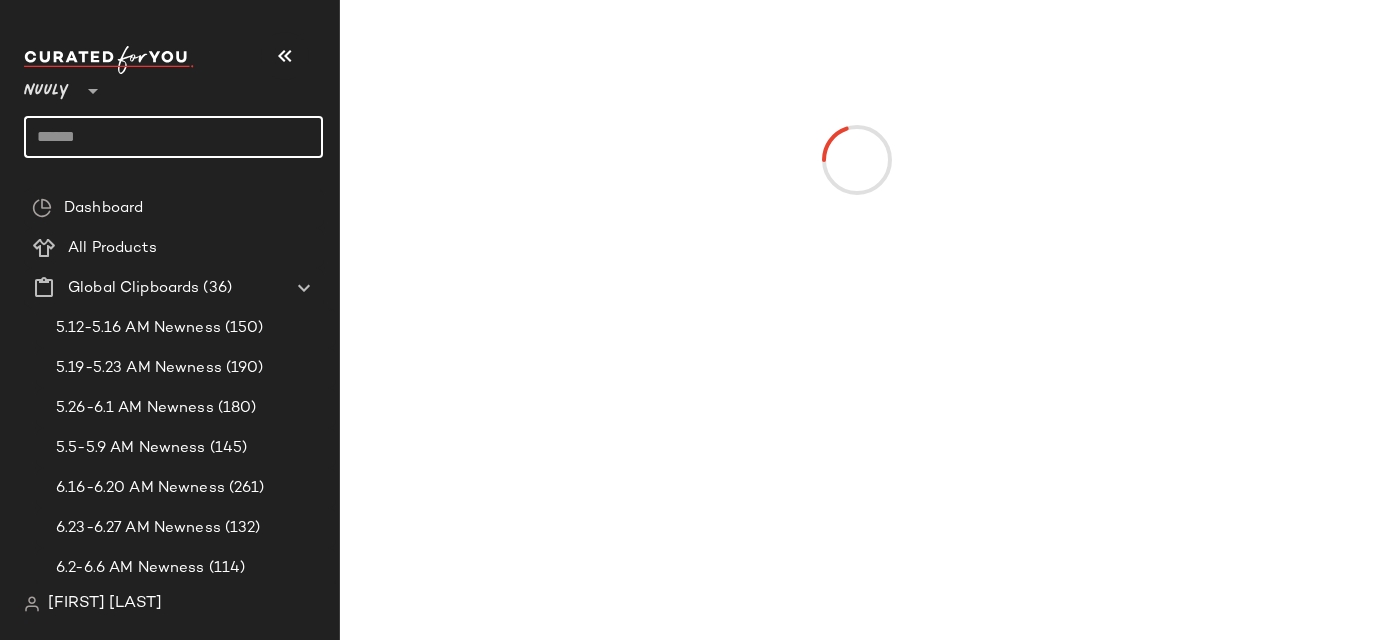 click 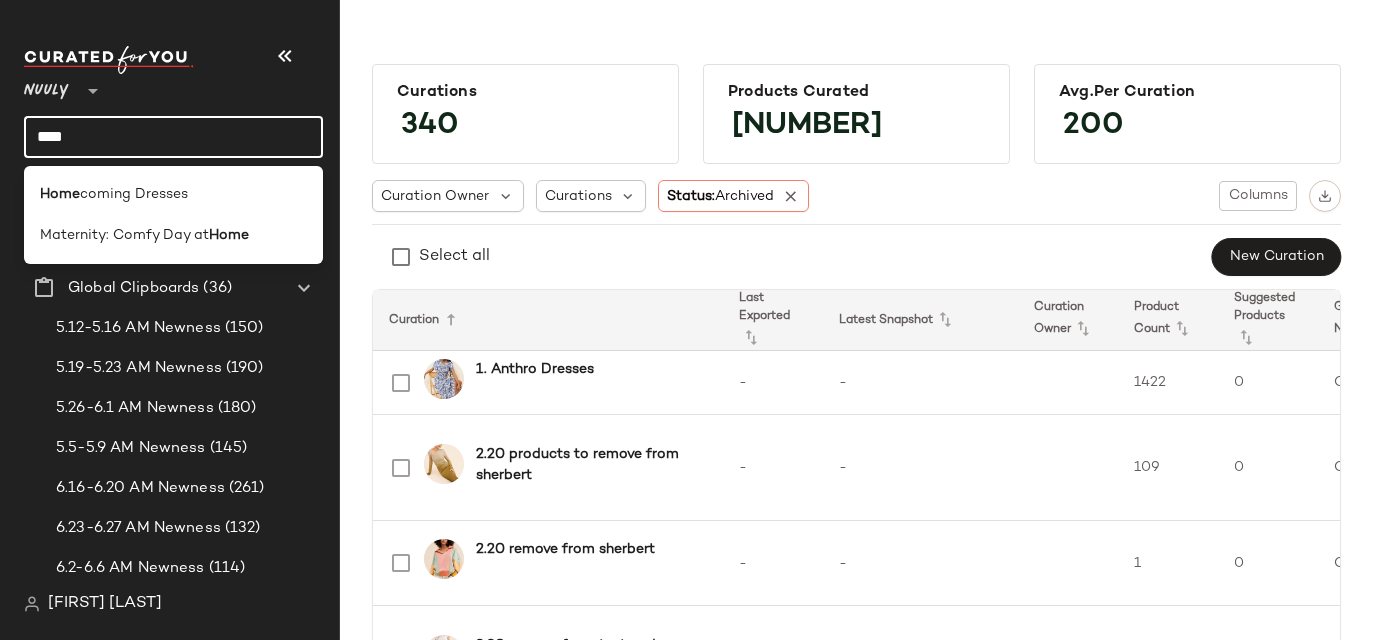 type on "****" 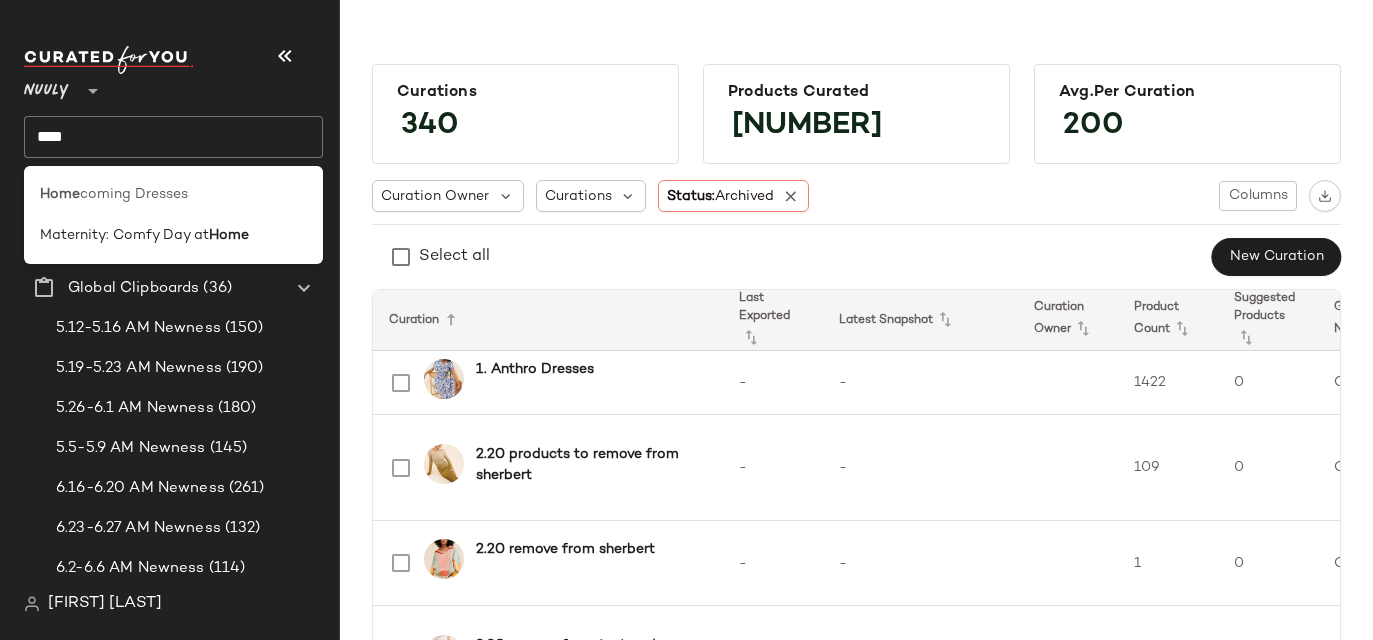 click on "coming Dresses" at bounding box center [134, 194] 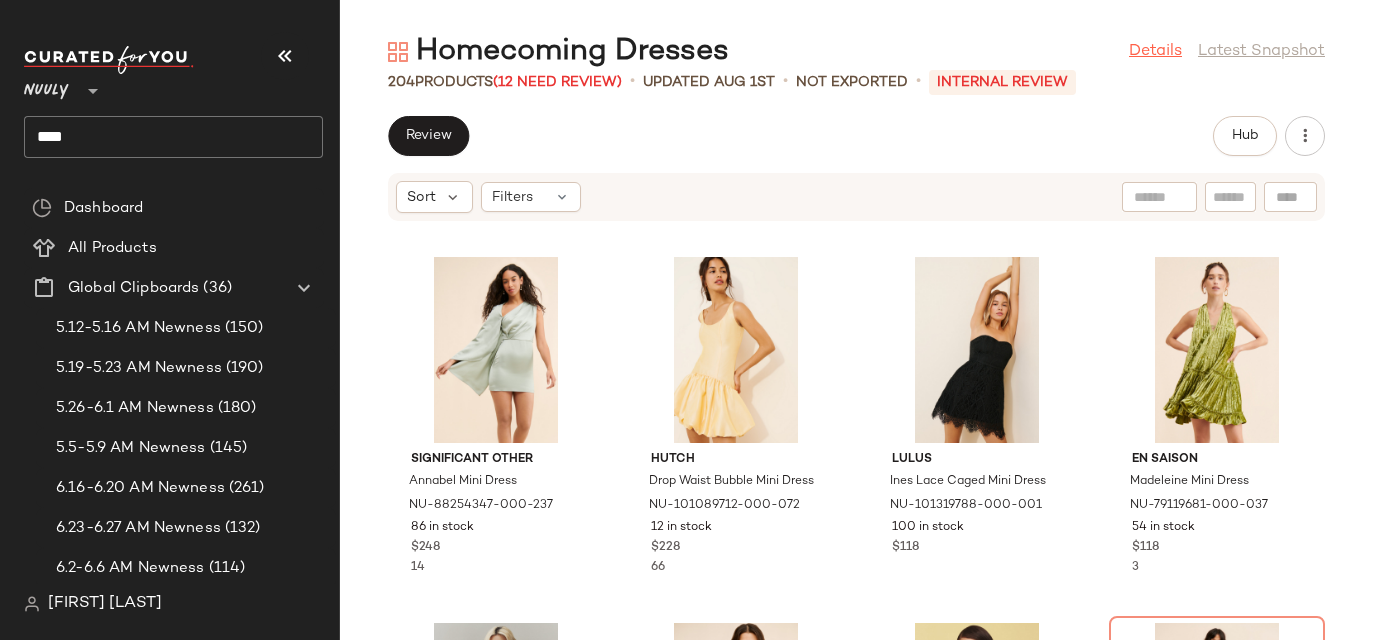 click on "Details" at bounding box center [1155, 52] 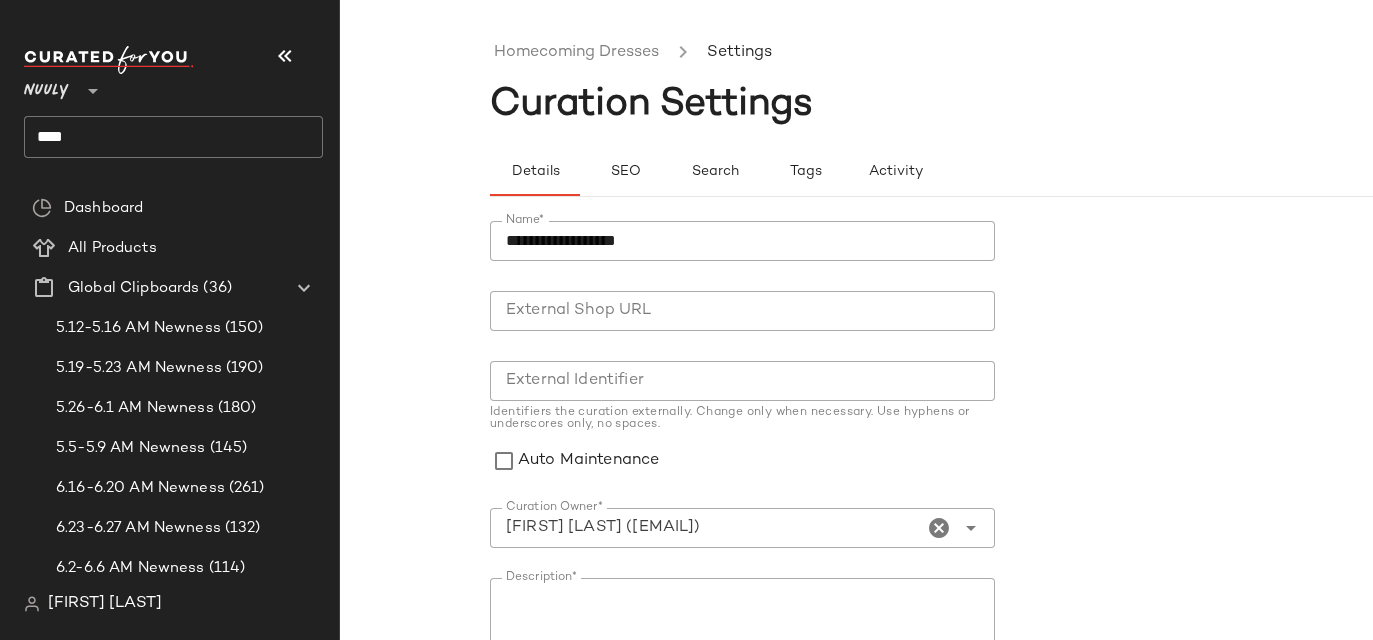 click on "**********" at bounding box center (1006, 587) 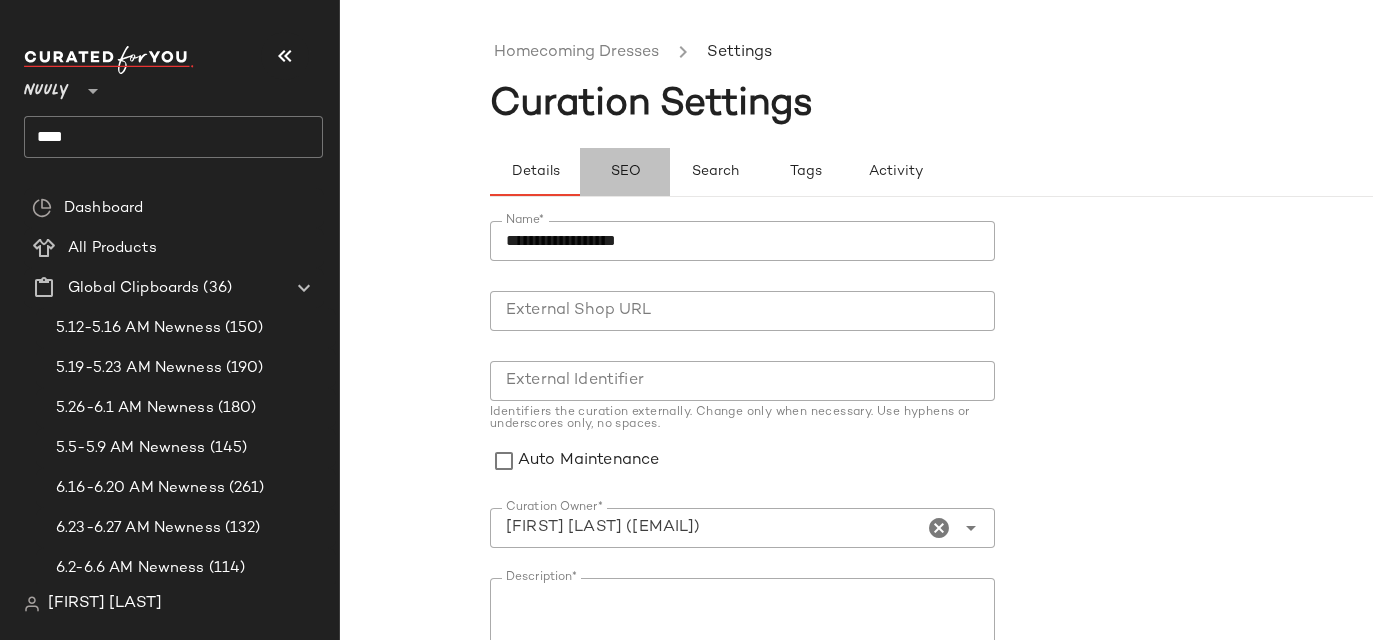 click on "SEO" 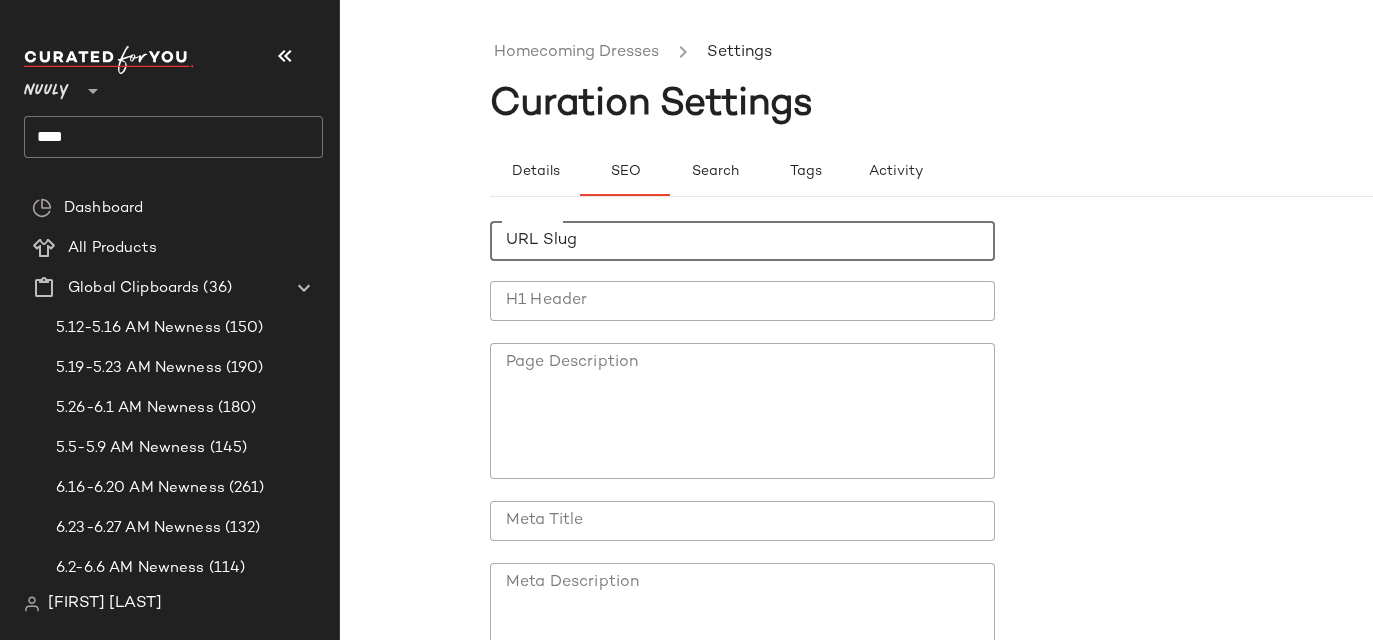 click on "URL Slug" 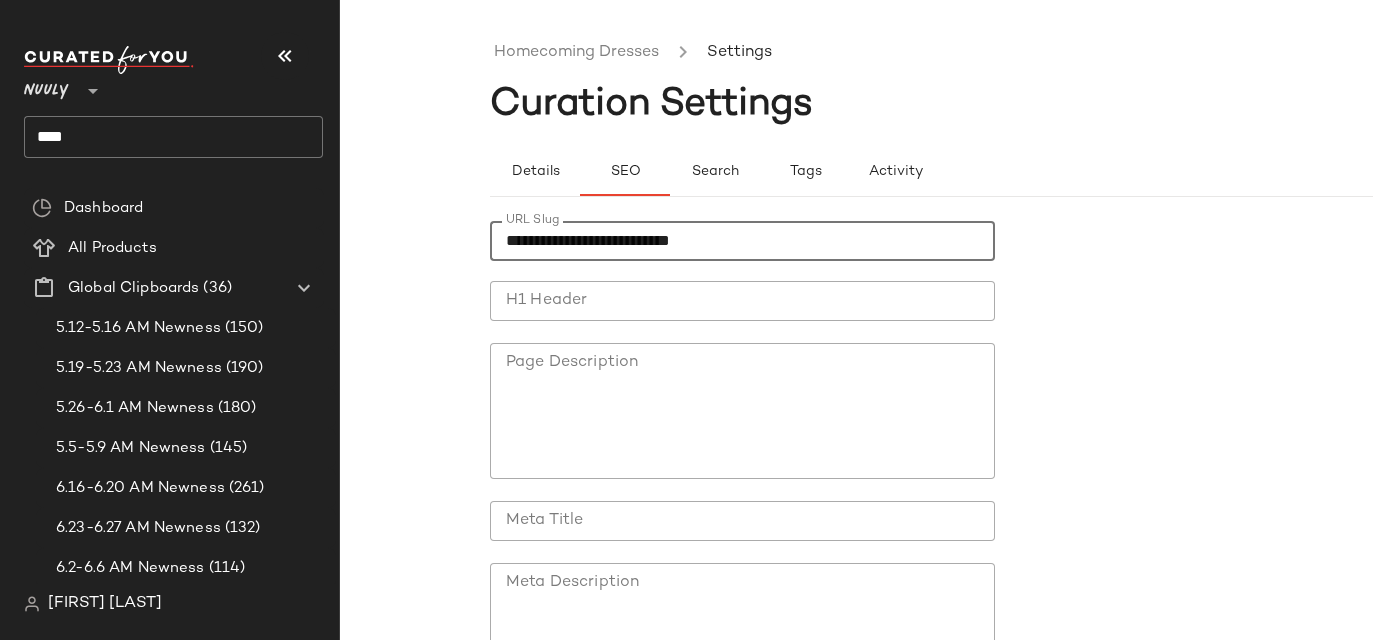 type on "**********" 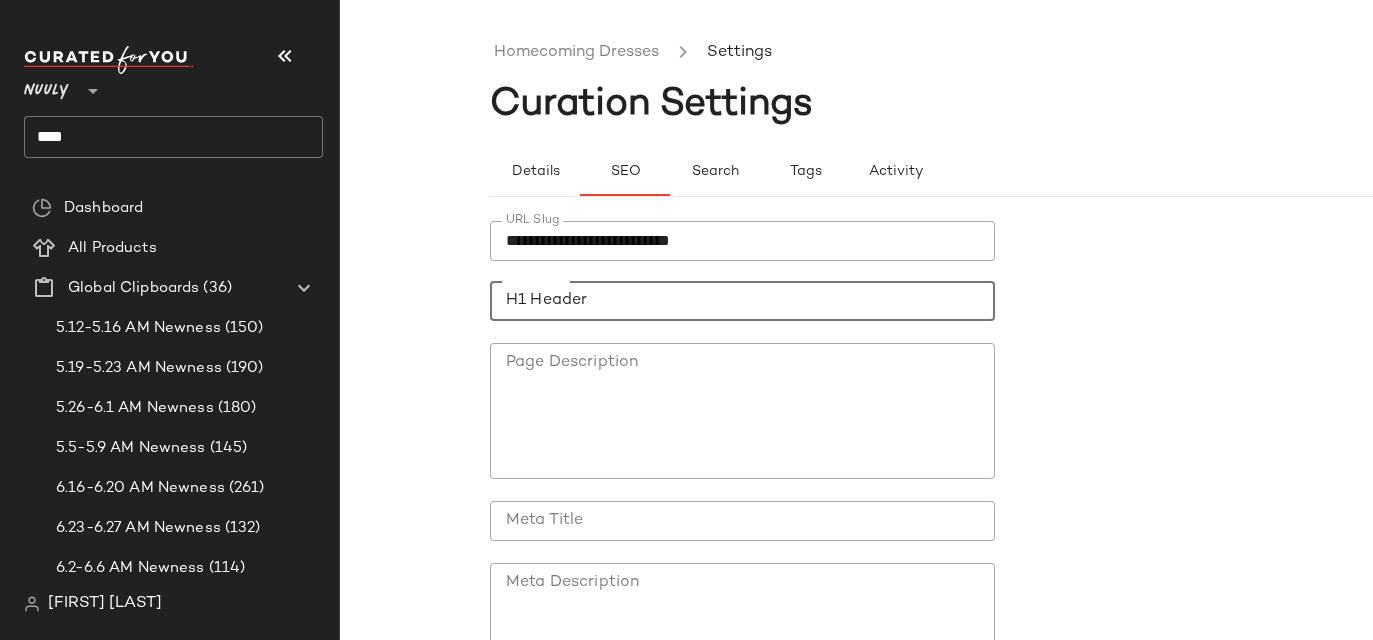 click on "H1 Header" 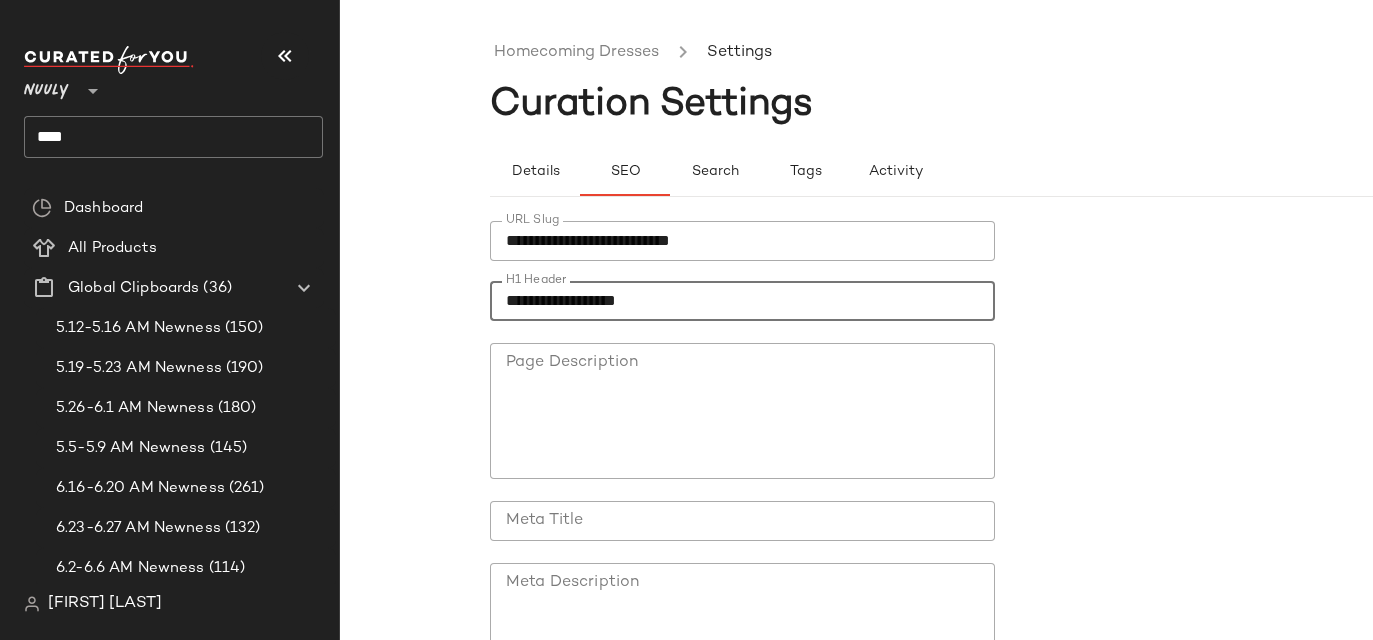 click on "**********" 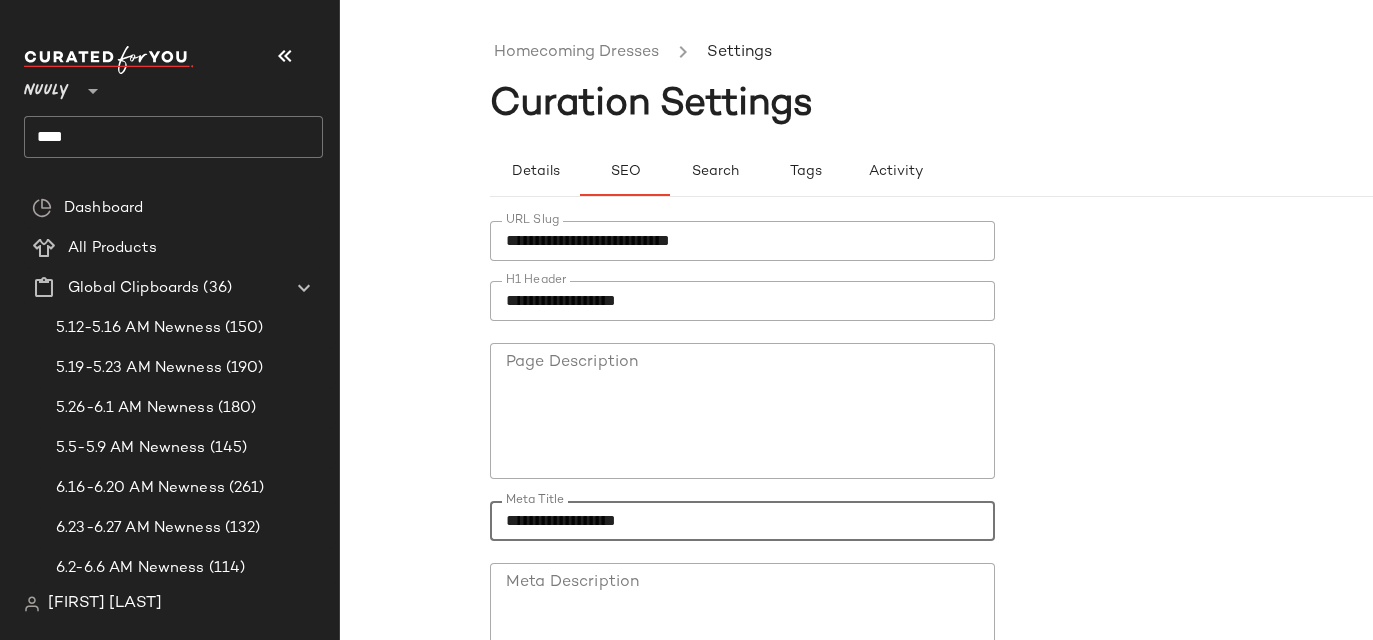 scroll, scrollTop: 242, scrollLeft: 0, axis: vertical 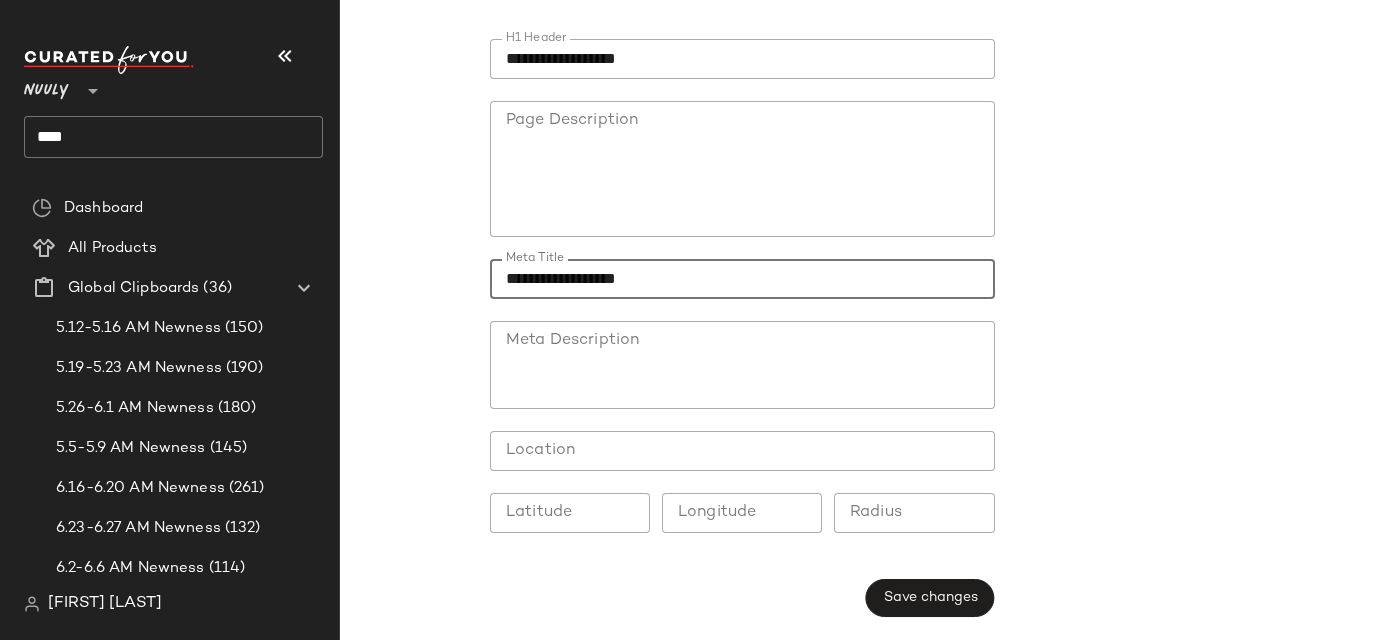 type on "**********" 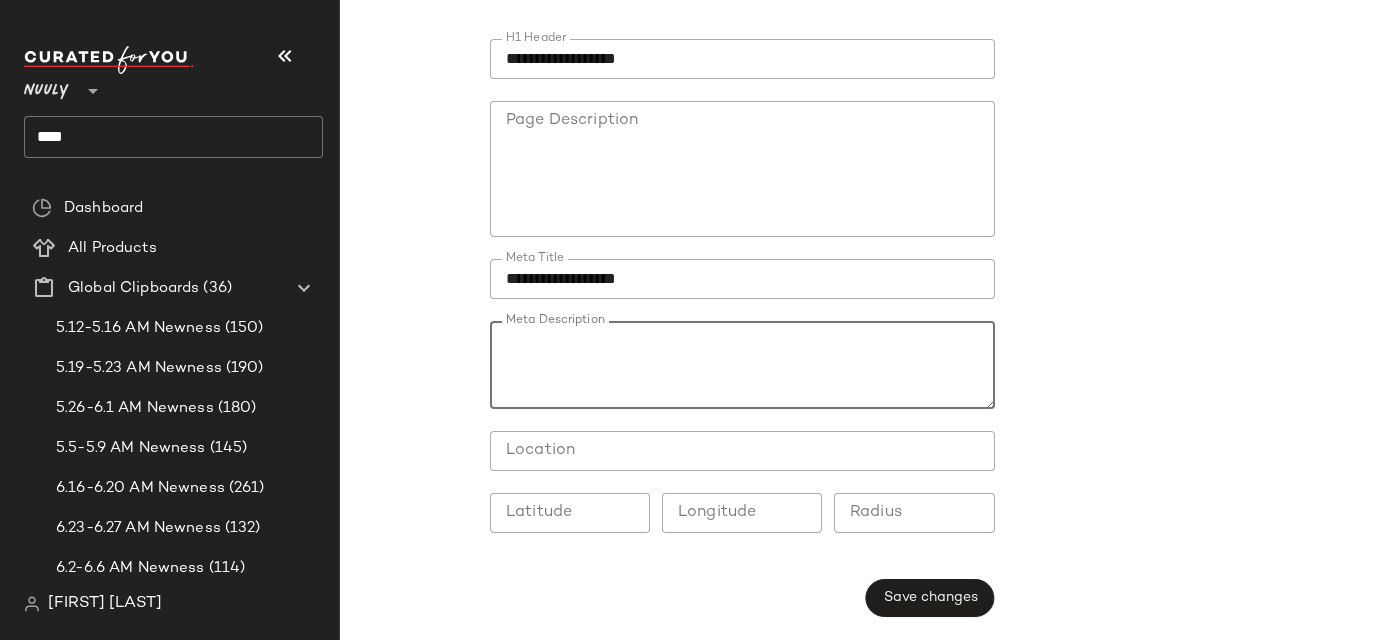 paste on "**********" 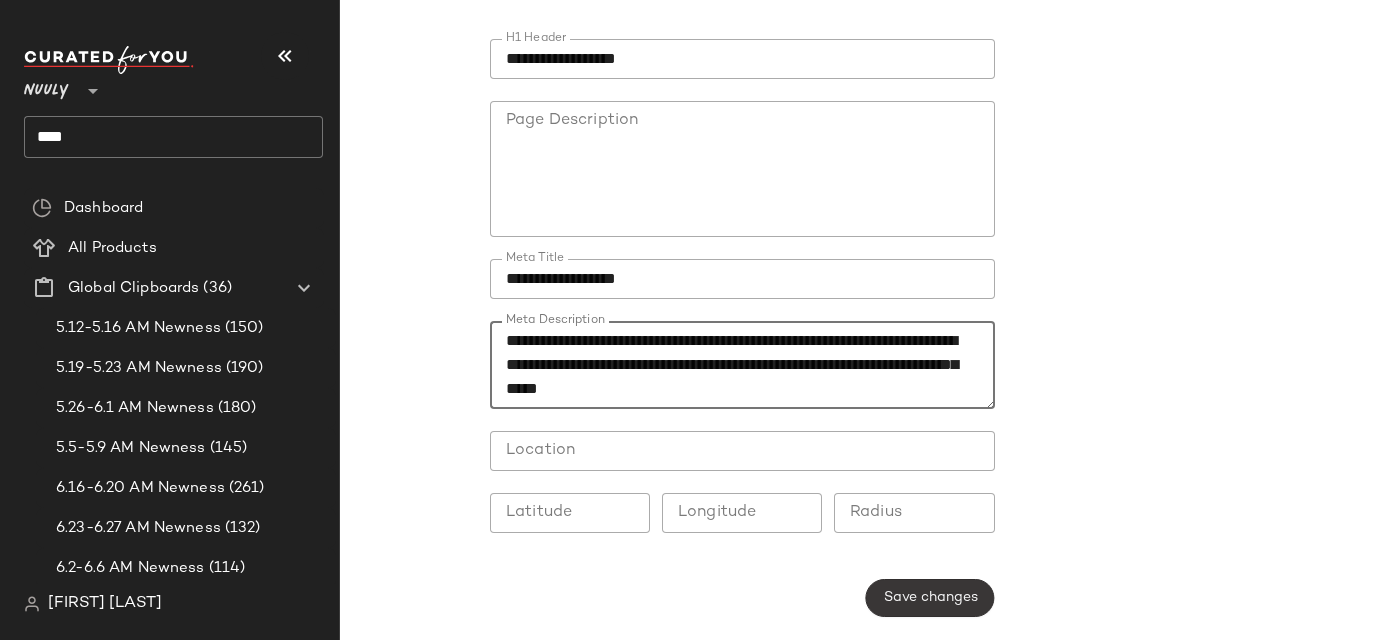type on "**********" 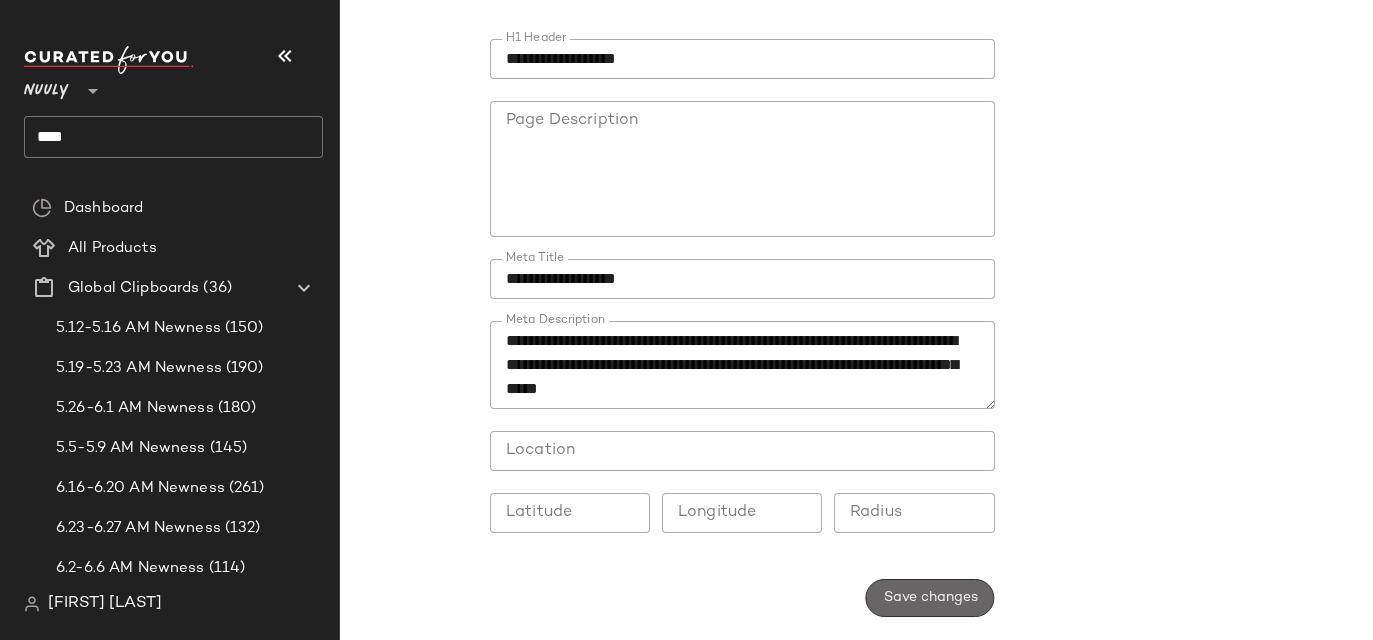 click on "Save changes" 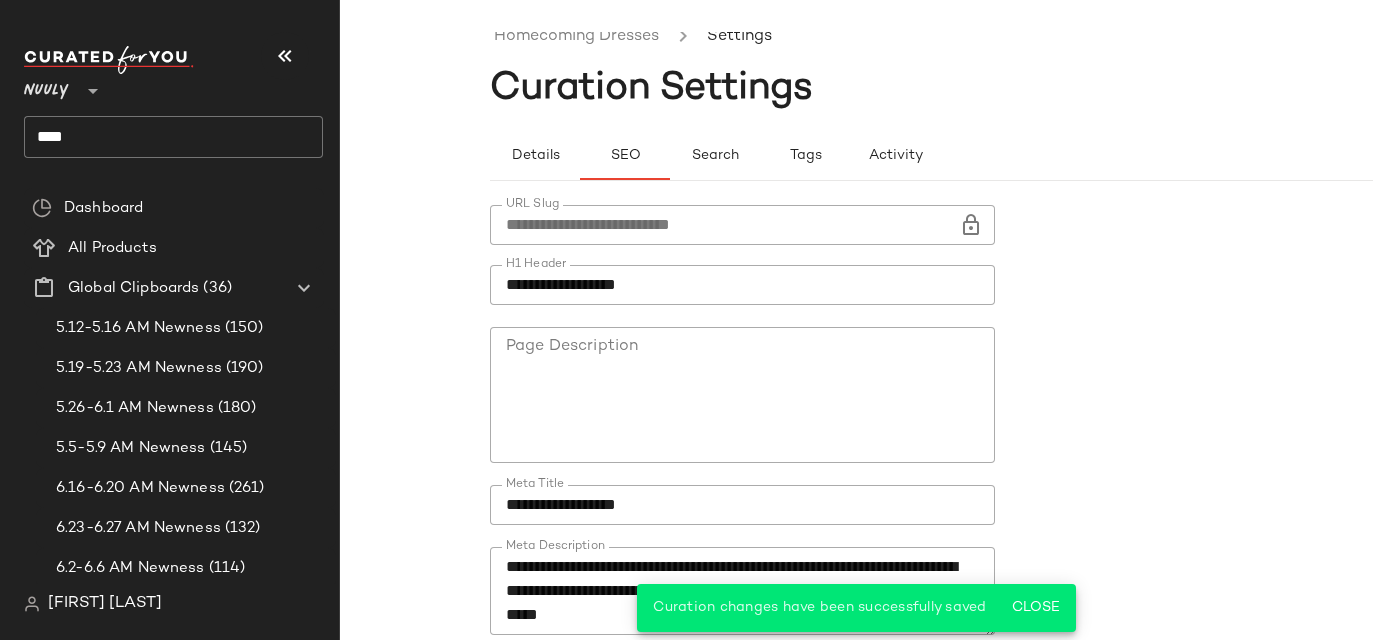 scroll, scrollTop: 0, scrollLeft: 0, axis: both 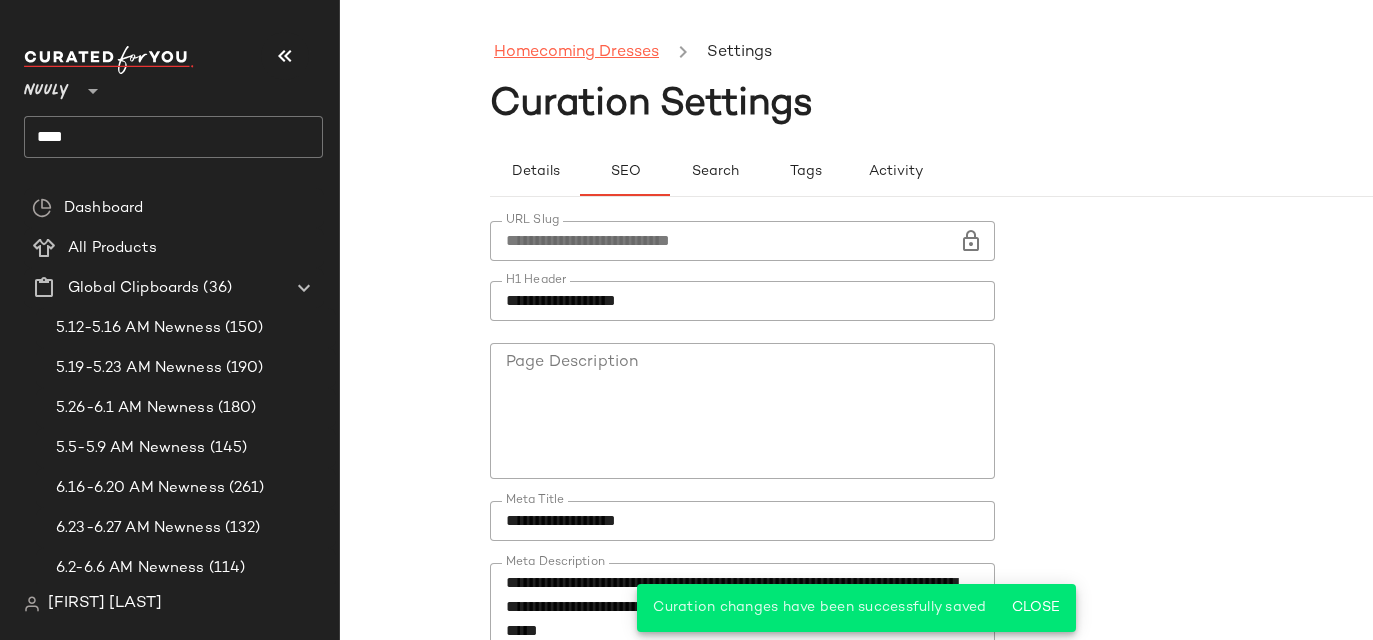 click on "Homecoming Dresses" at bounding box center [576, 53] 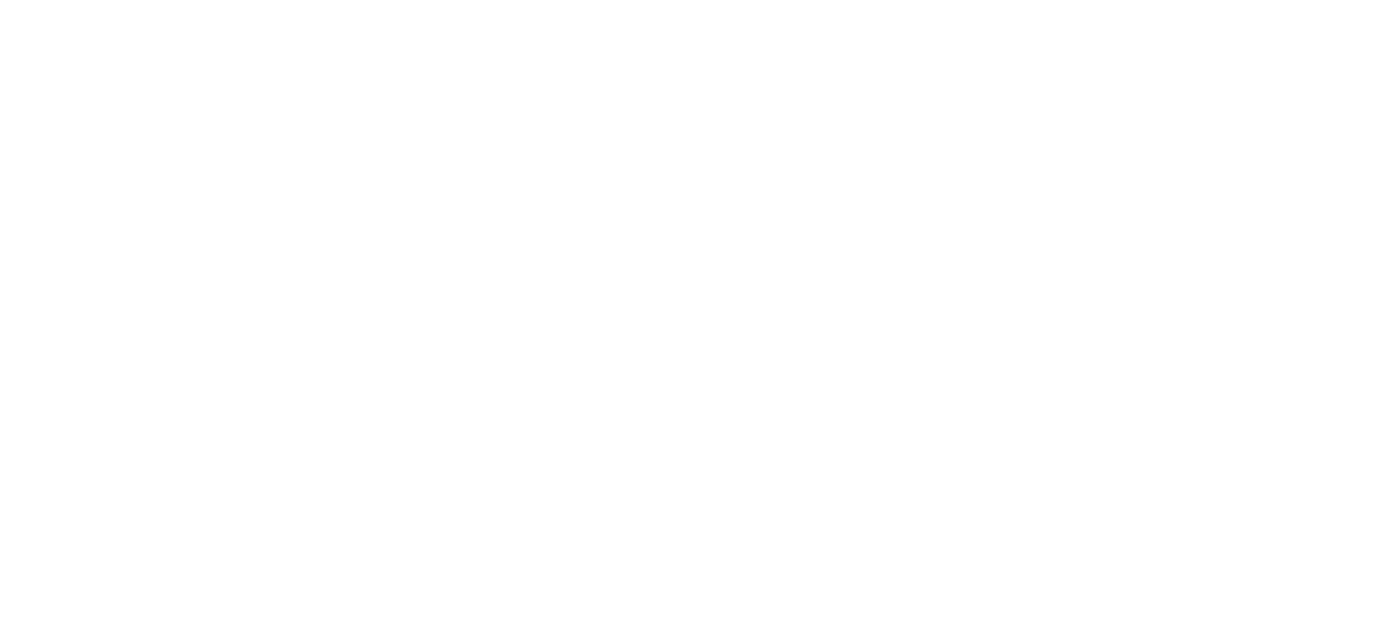 scroll, scrollTop: 0, scrollLeft: 0, axis: both 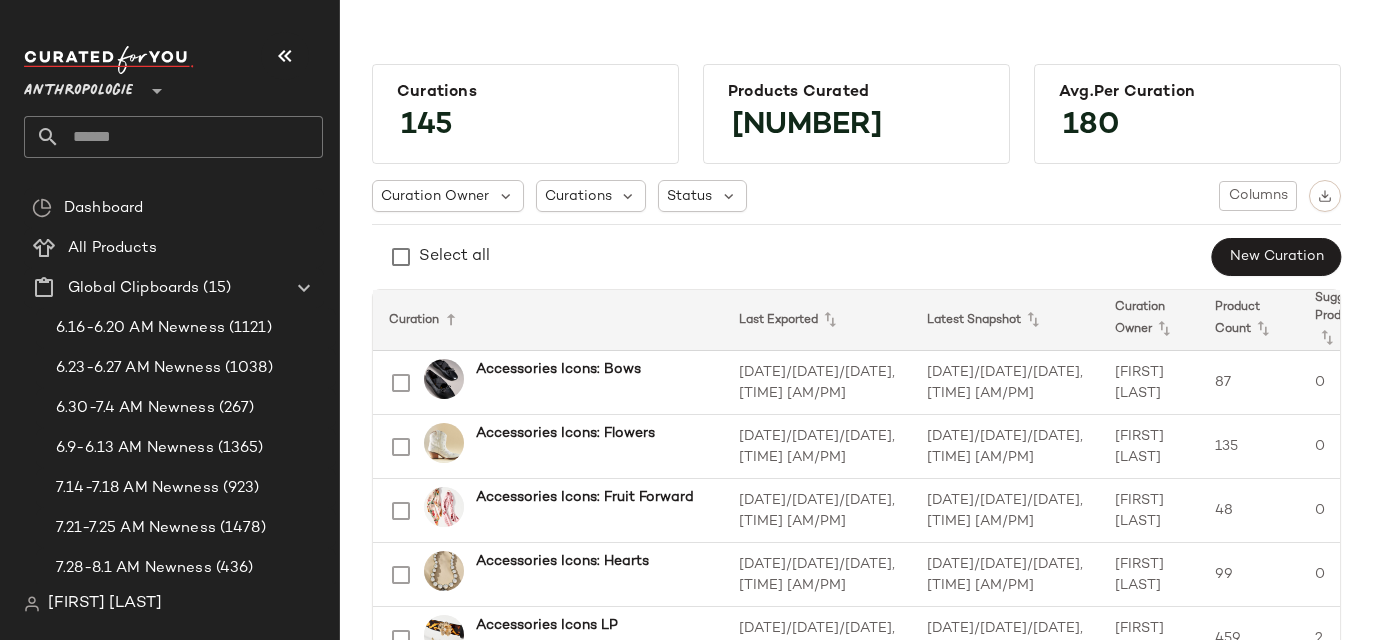 click on "Anthropologie" at bounding box center [78, 86] 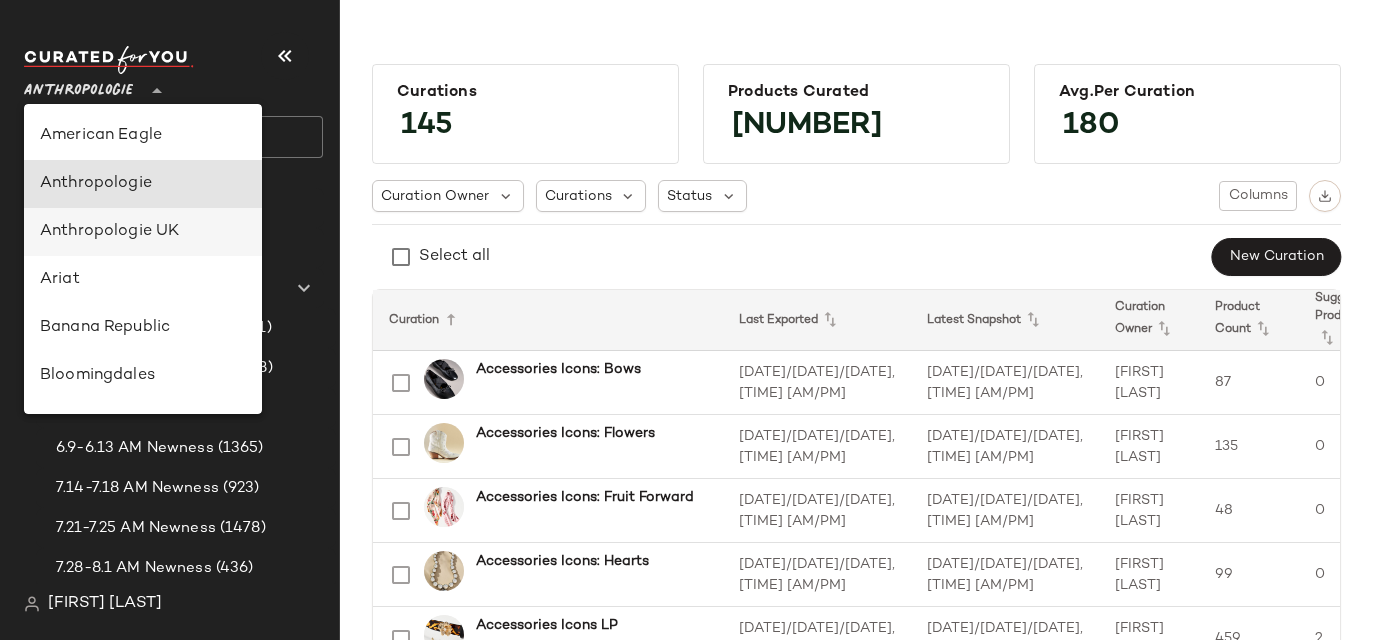 scroll, scrollTop: 48, scrollLeft: 0, axis: vertical 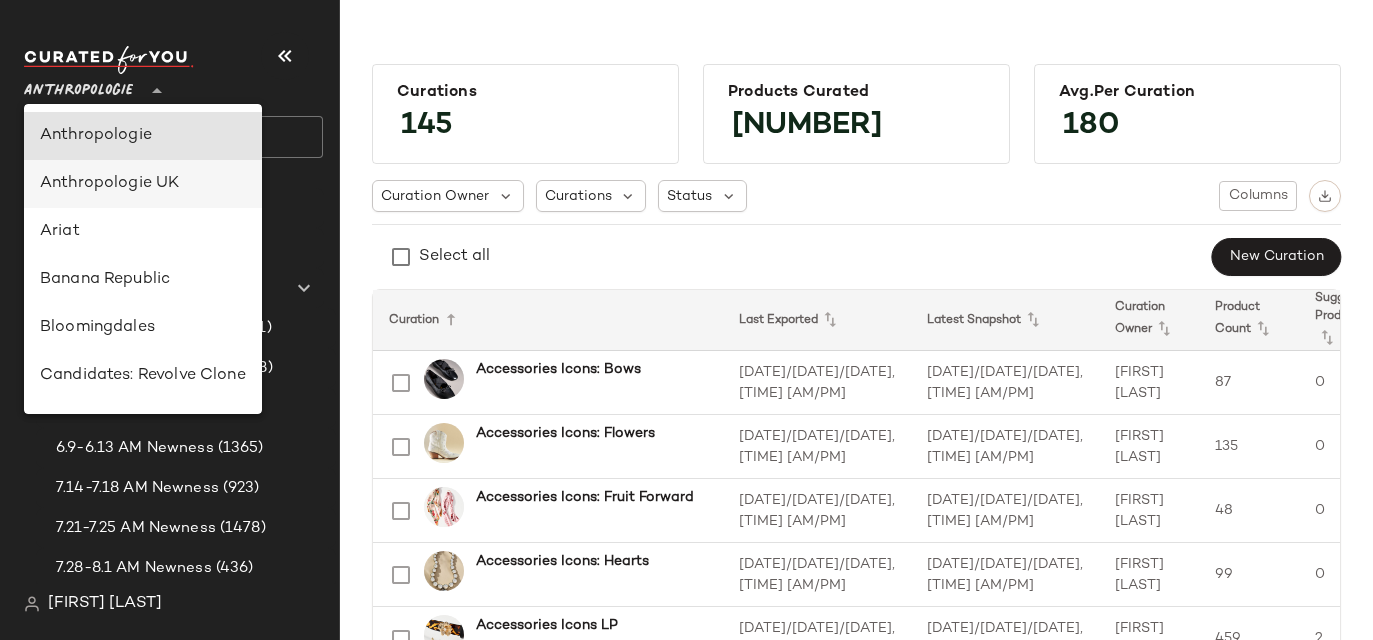 click on "Anthropologie UK" at bounding box center (143, 184) 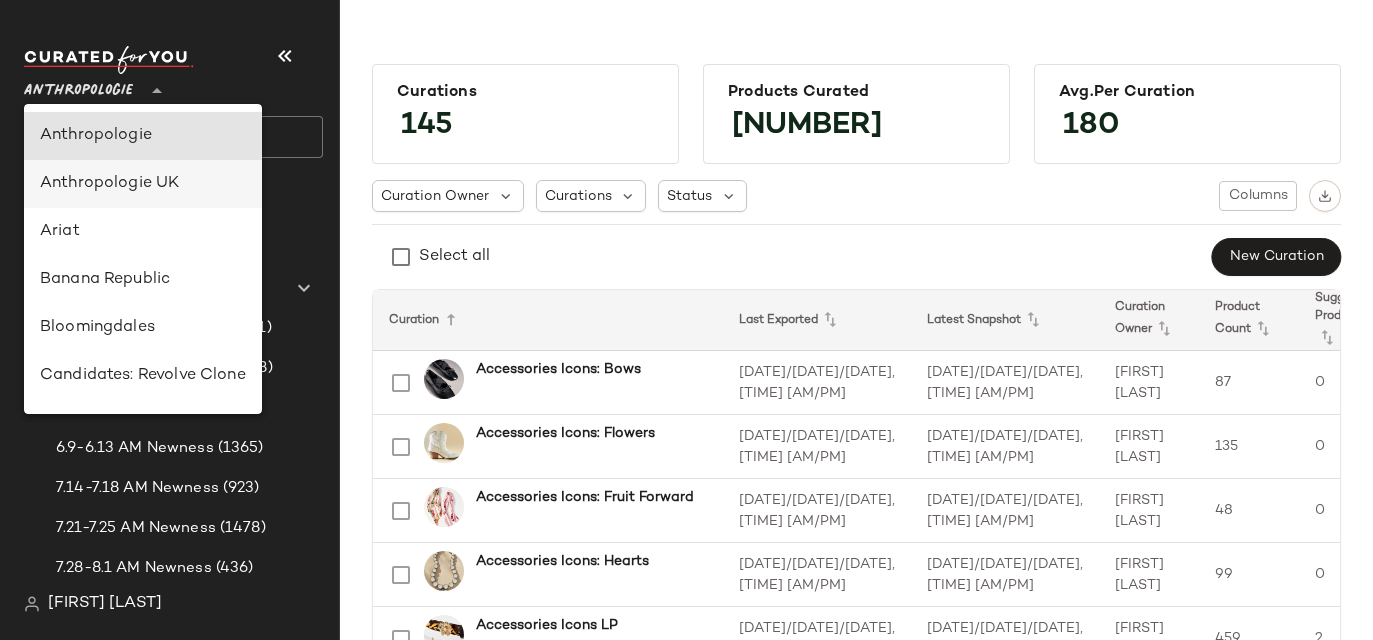 type on "**" 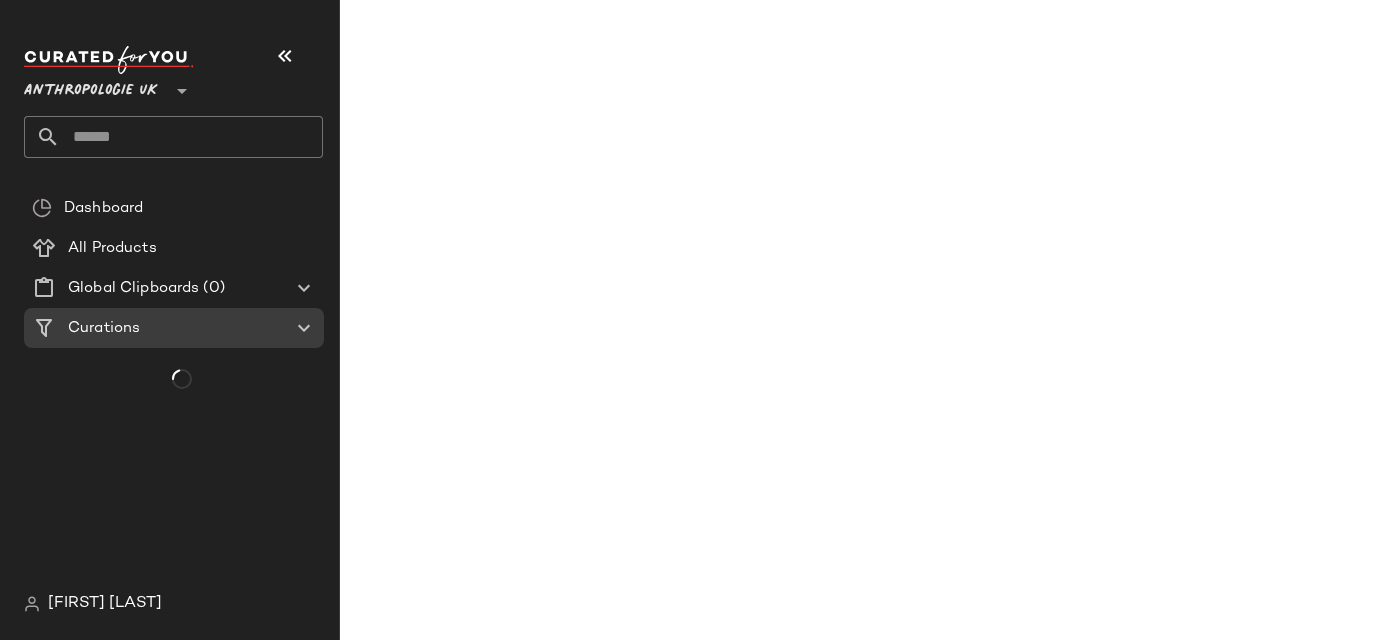 click on "Anthropologie UK **" 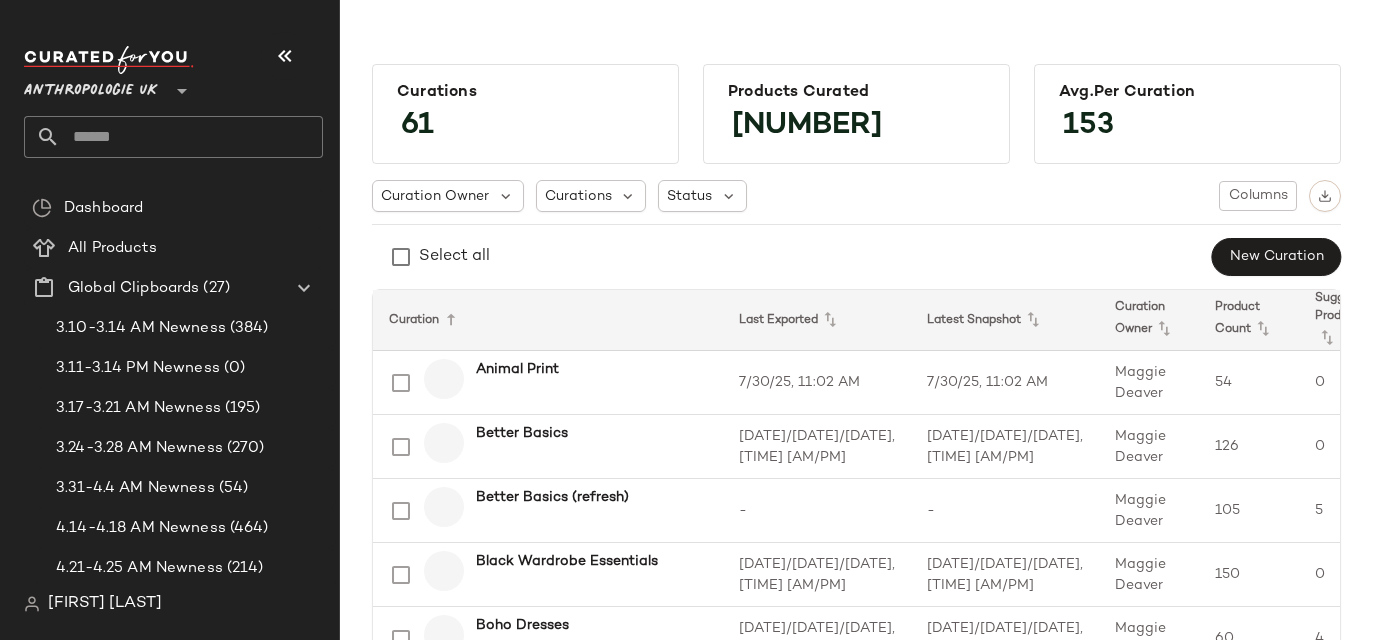 click 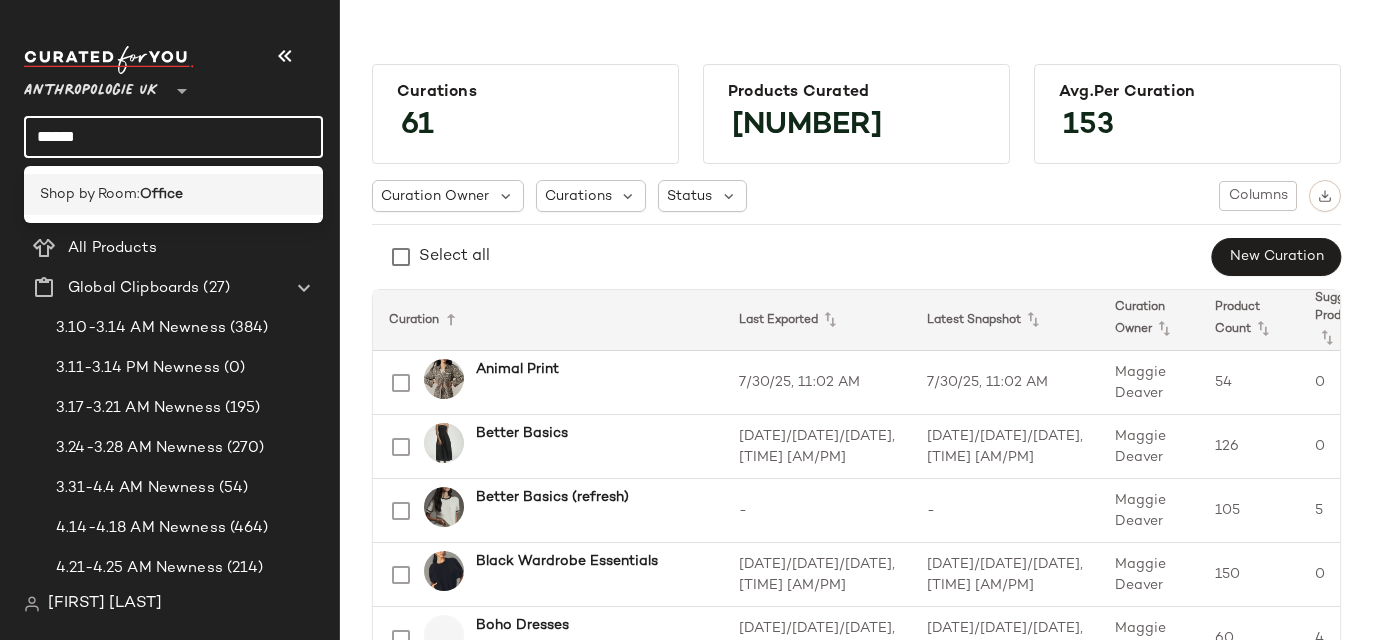 type on "******" 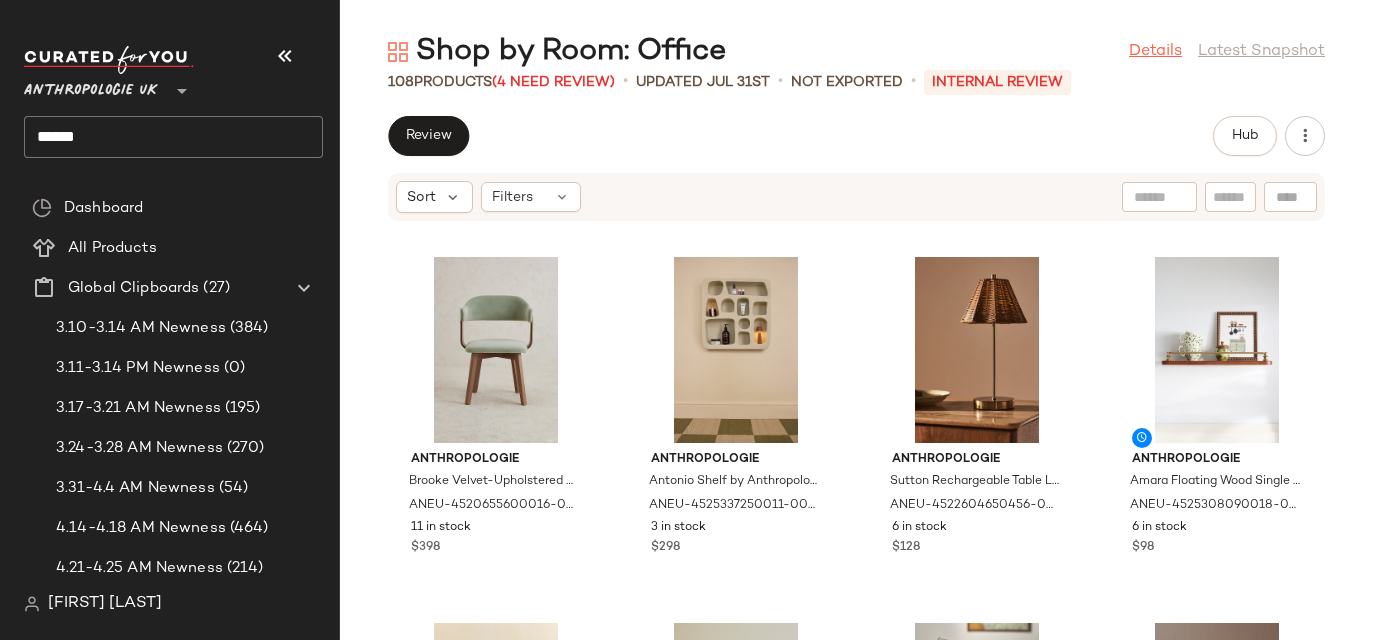 click on "Details" at bounding box center (1155, 52) 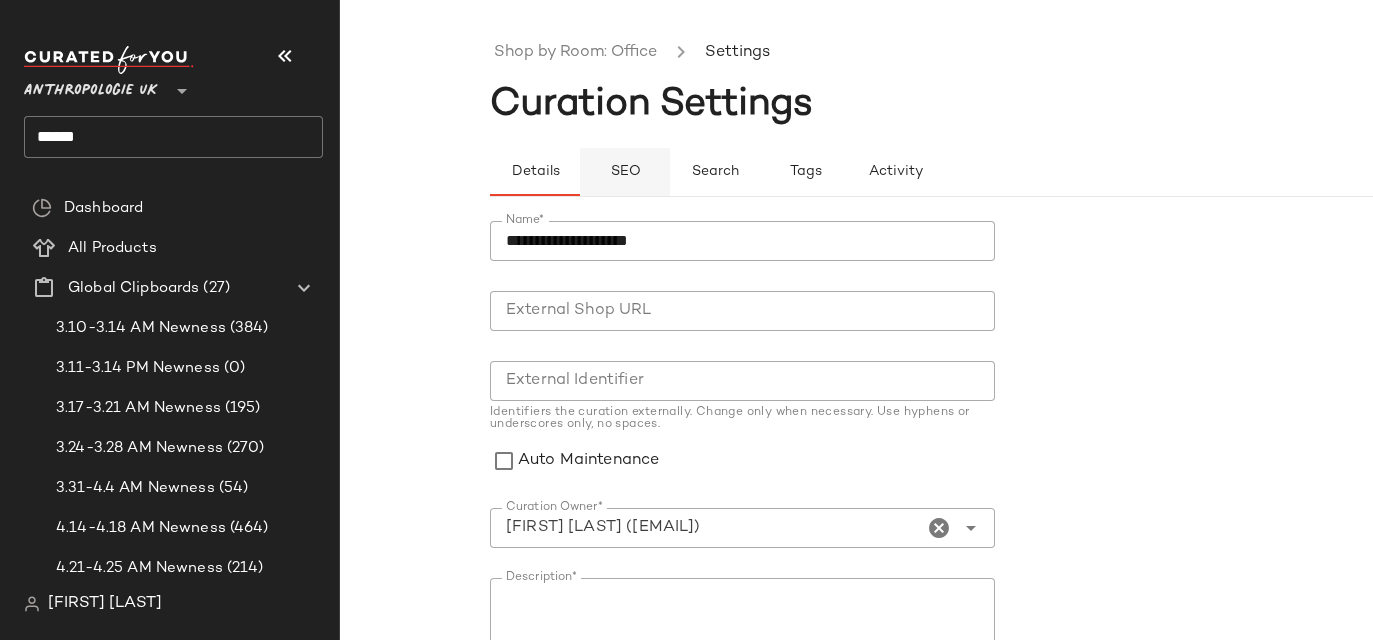 click on "SEO" 